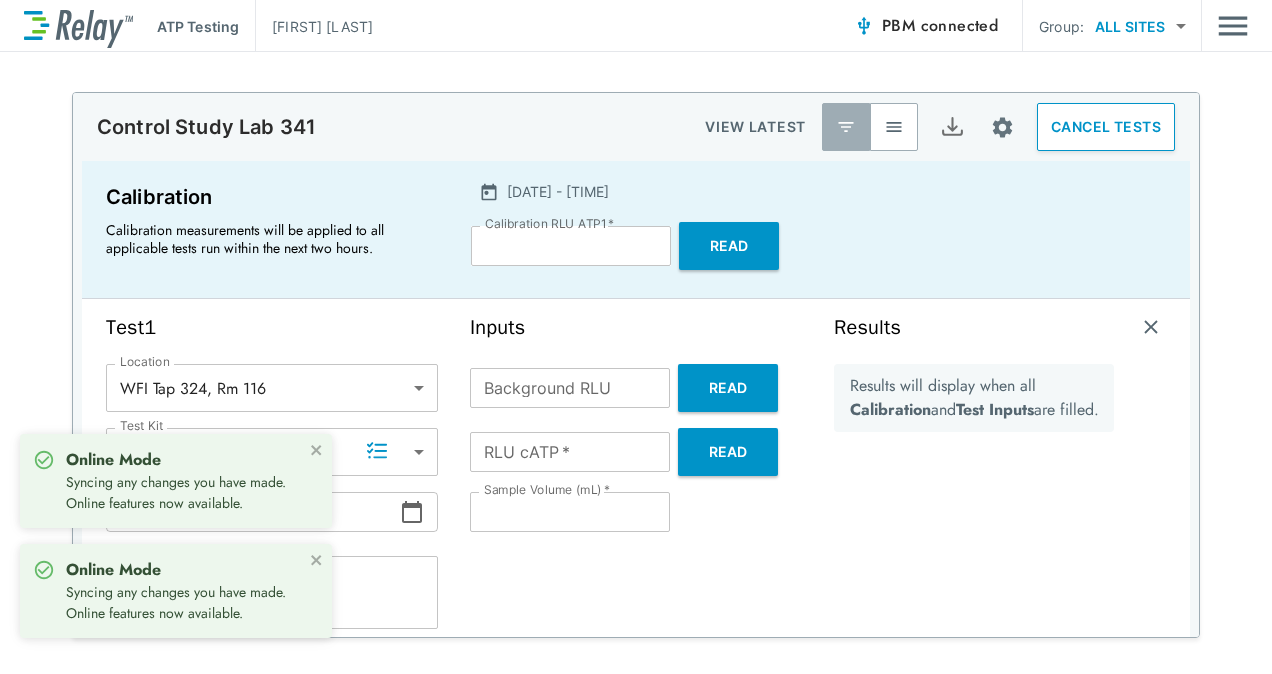 scroll, scrollTop: 0, scrollLeft: 0, axis: both 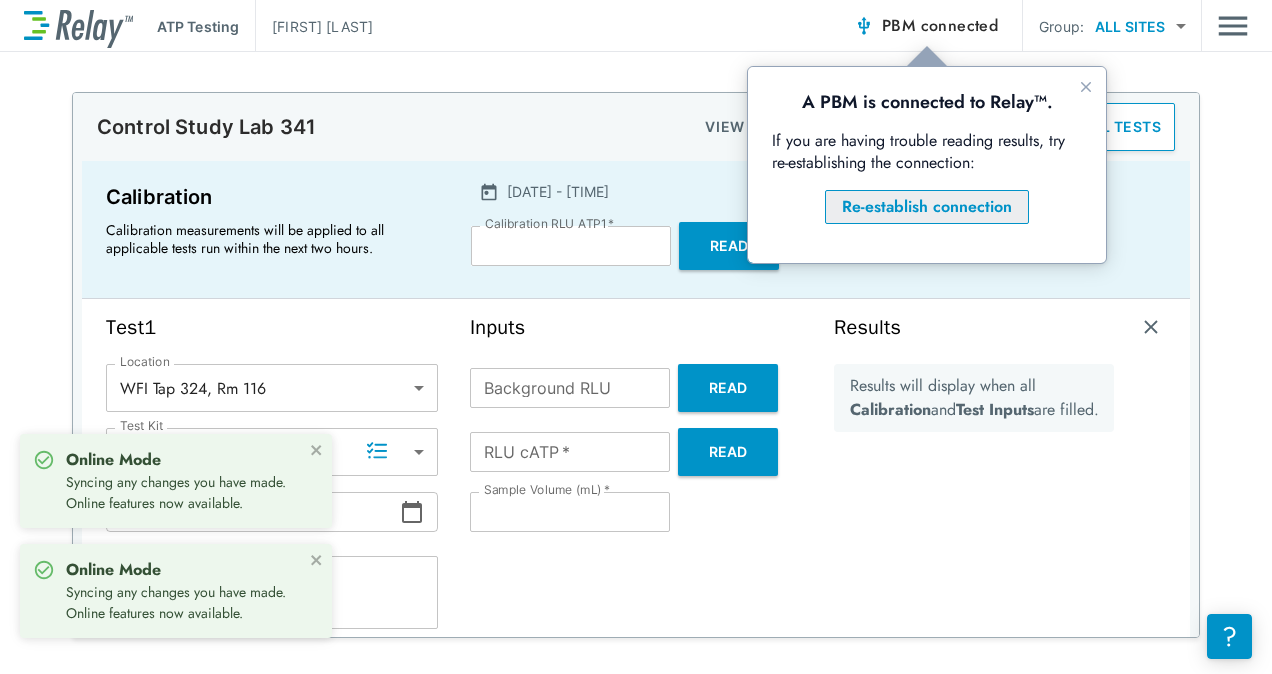 click on "Re-establish connection" at bounding box center (927, 207) 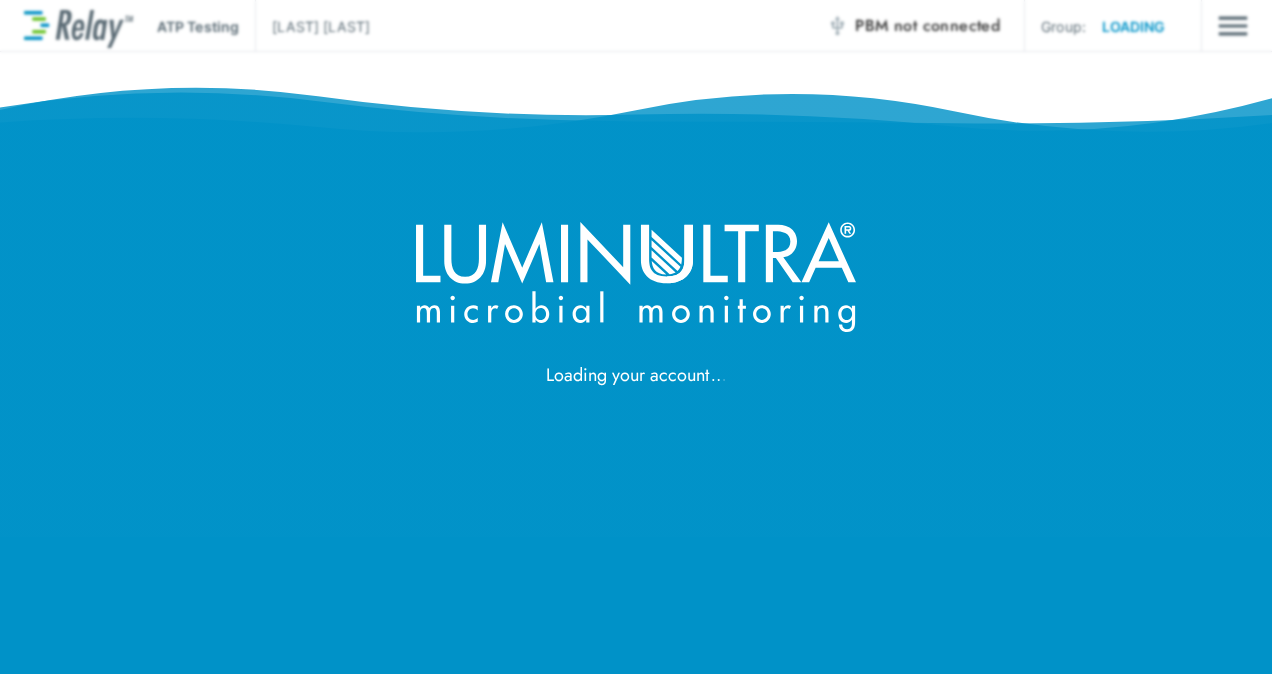 scroll, scrollTop: 0, scrollLeft: 0, axis: both 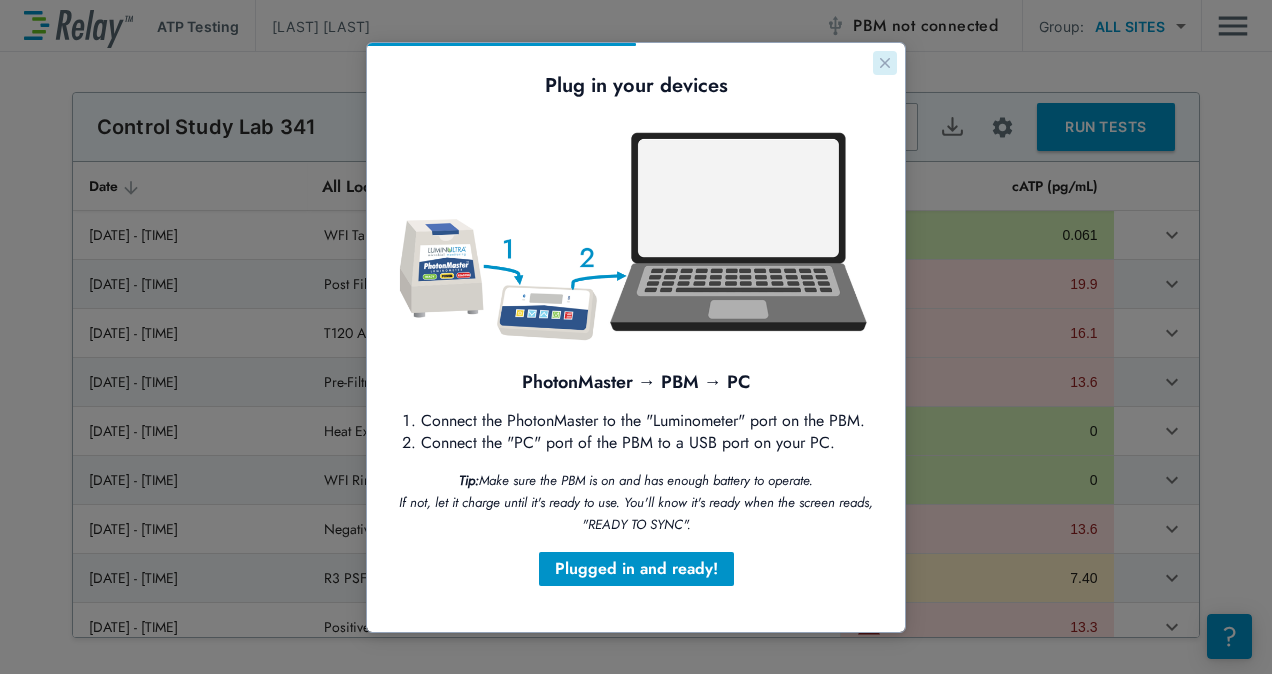 click 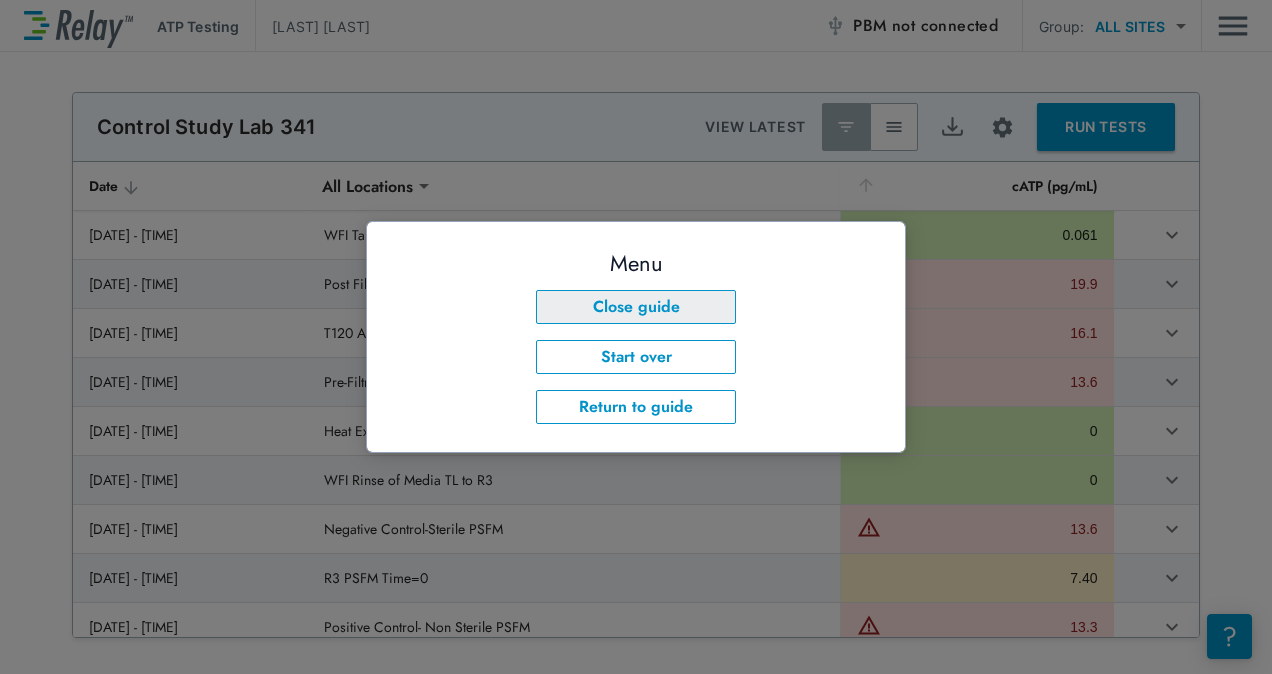 click on "Close guide" at bounding box center (636, 307) 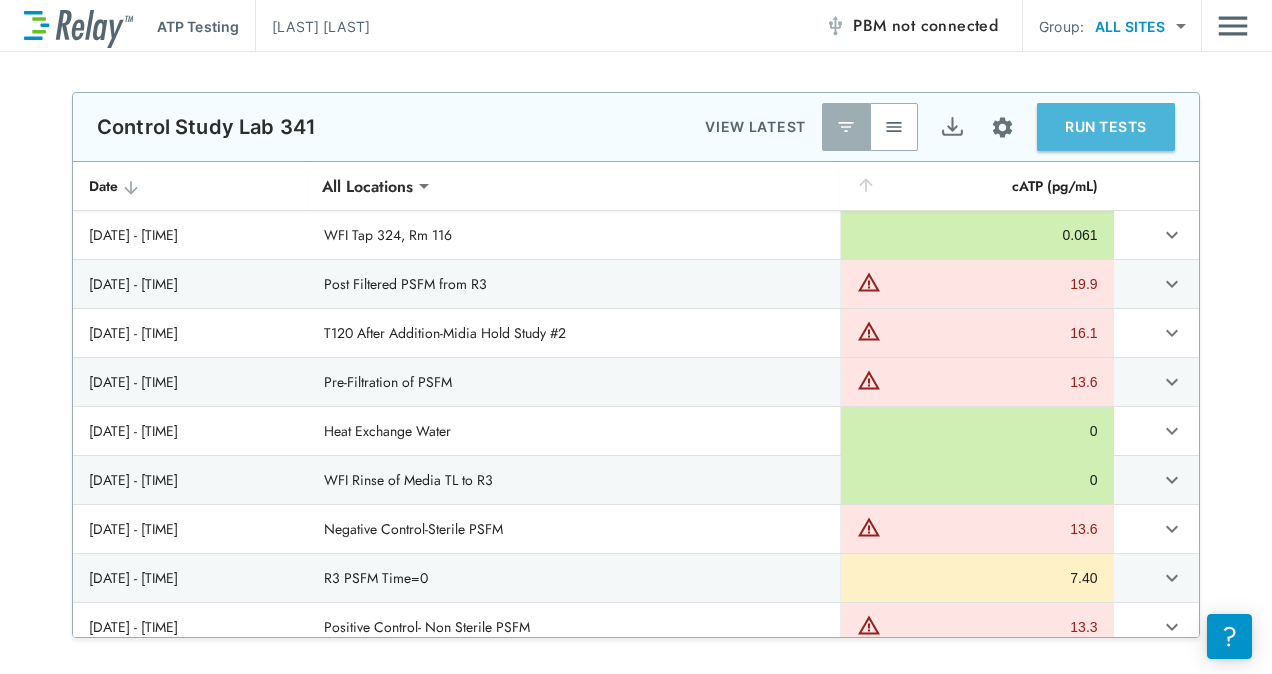 click on "RUN TESTS" at bounding box center (1106, 127) 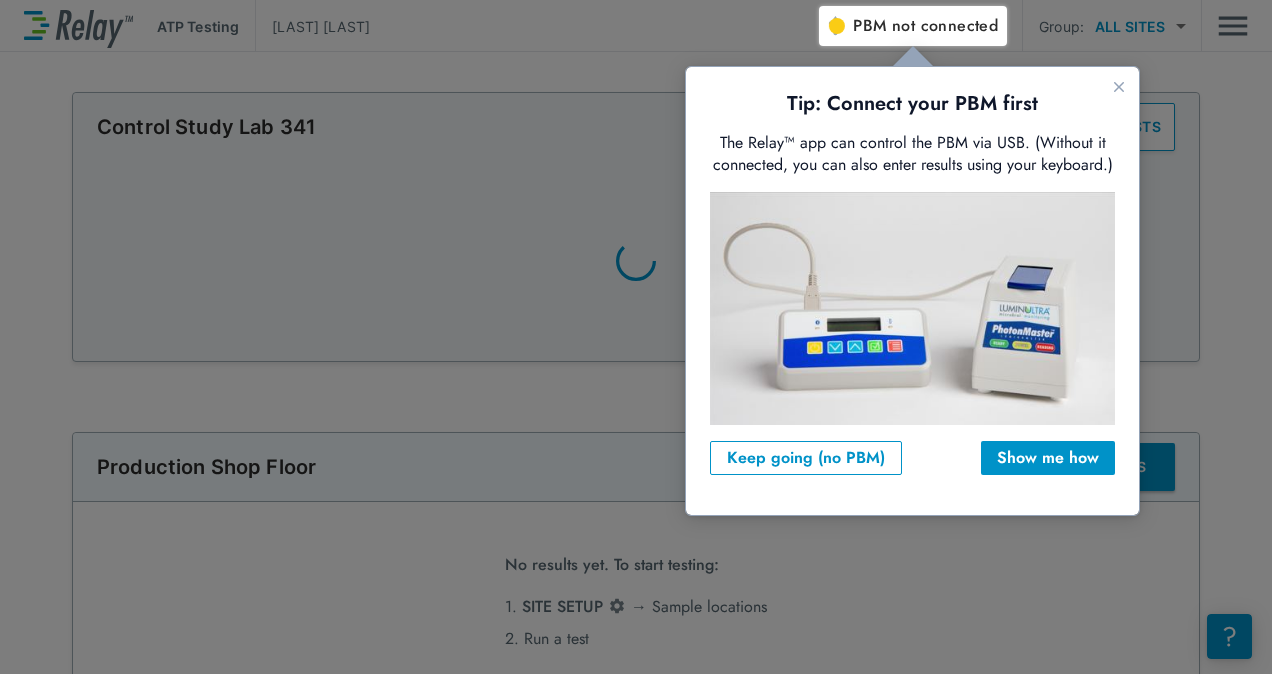 scroll, scrollTop: 0, scrollLeft: 0, axis: both 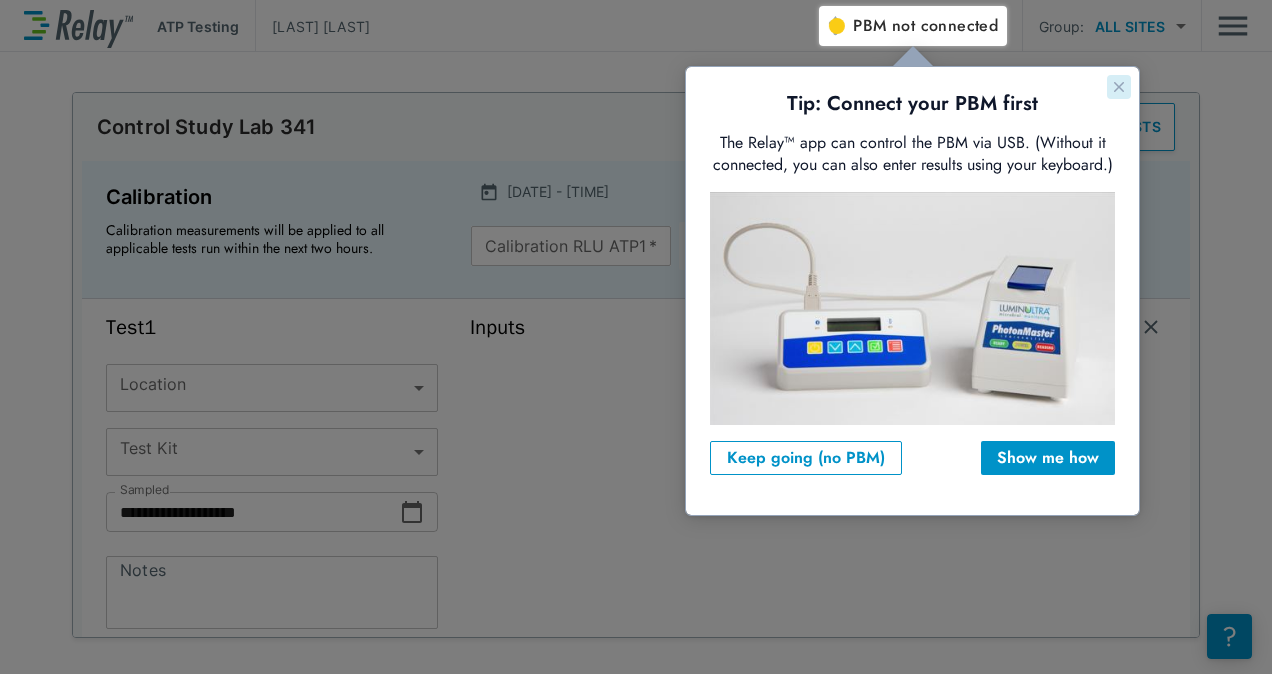 click 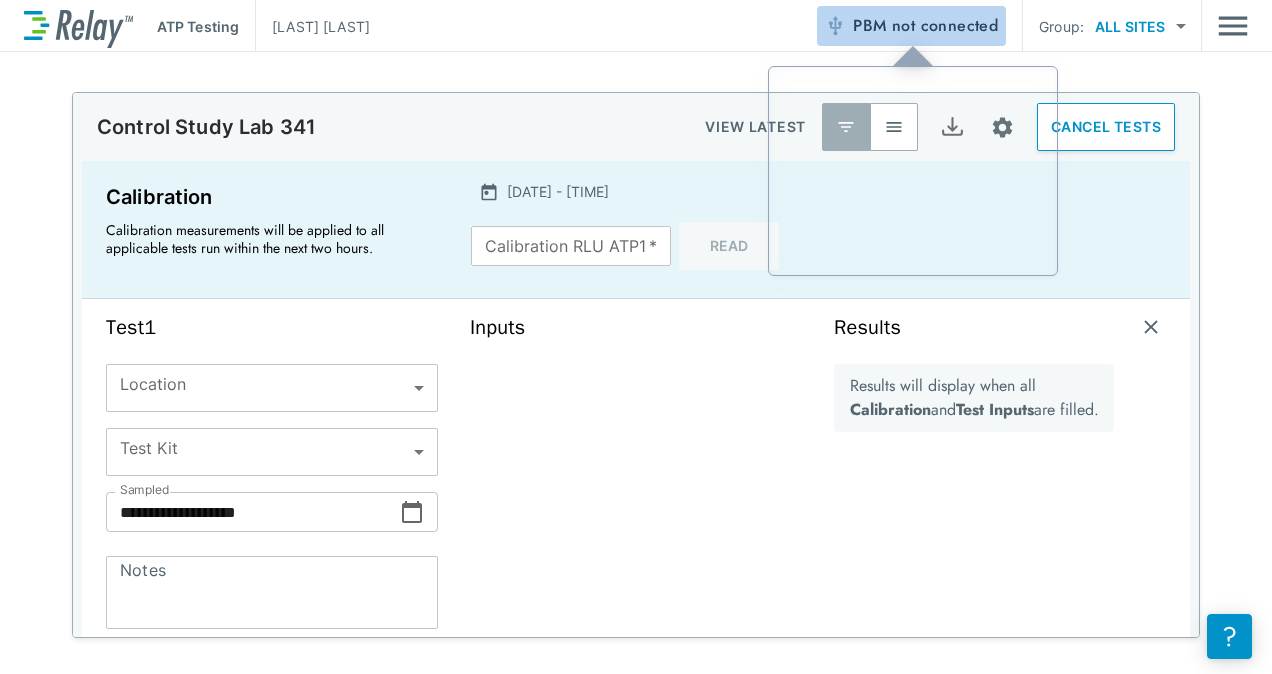 click on "not connected" at bounding box center [945, 25] 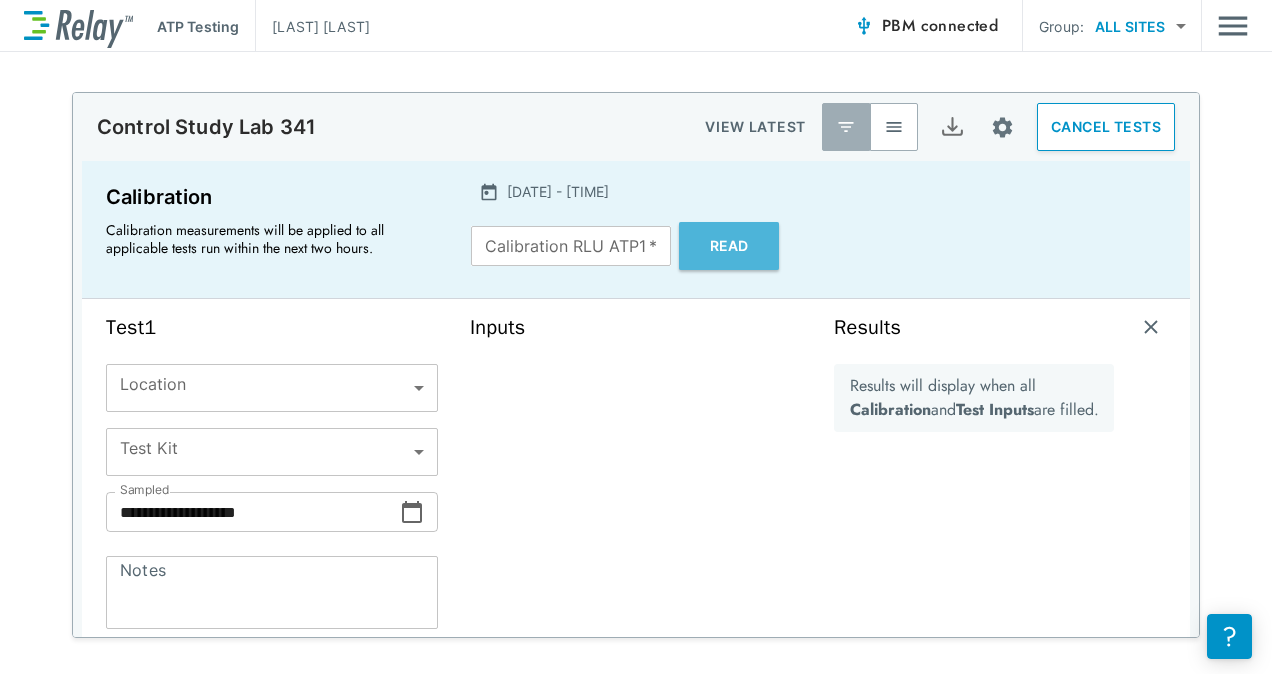 click on "Read" at bounding box center (729, 246) 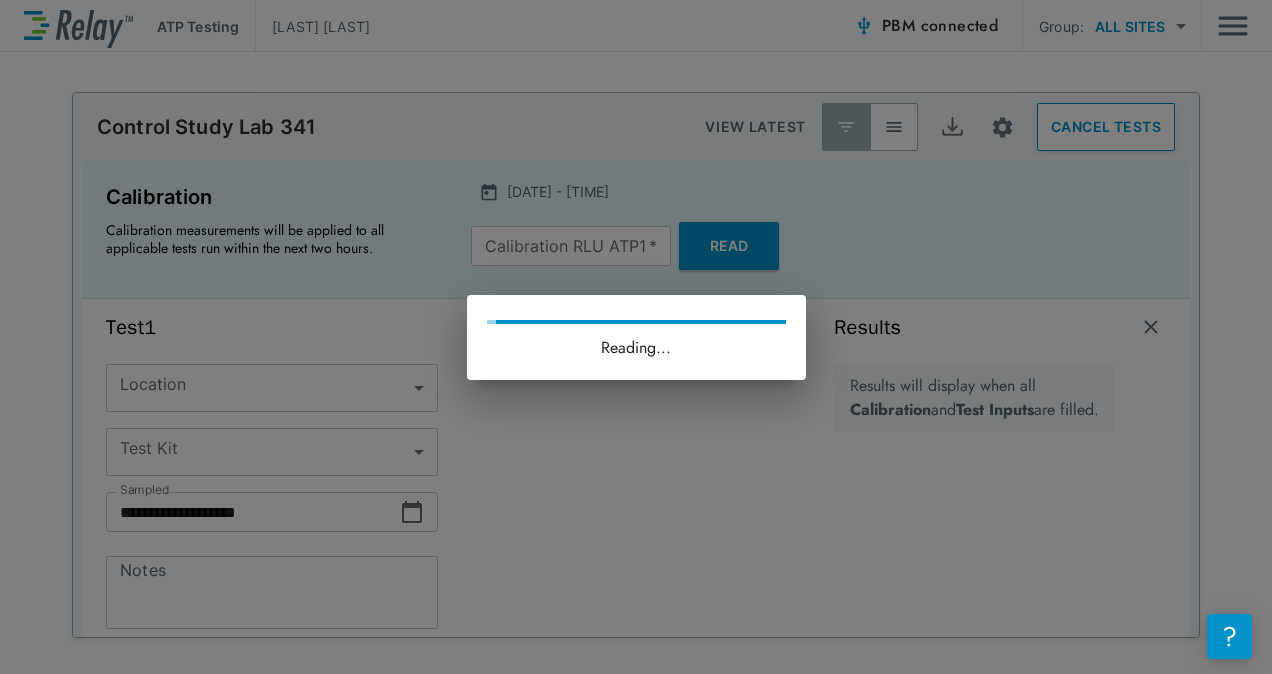 type on "*****" 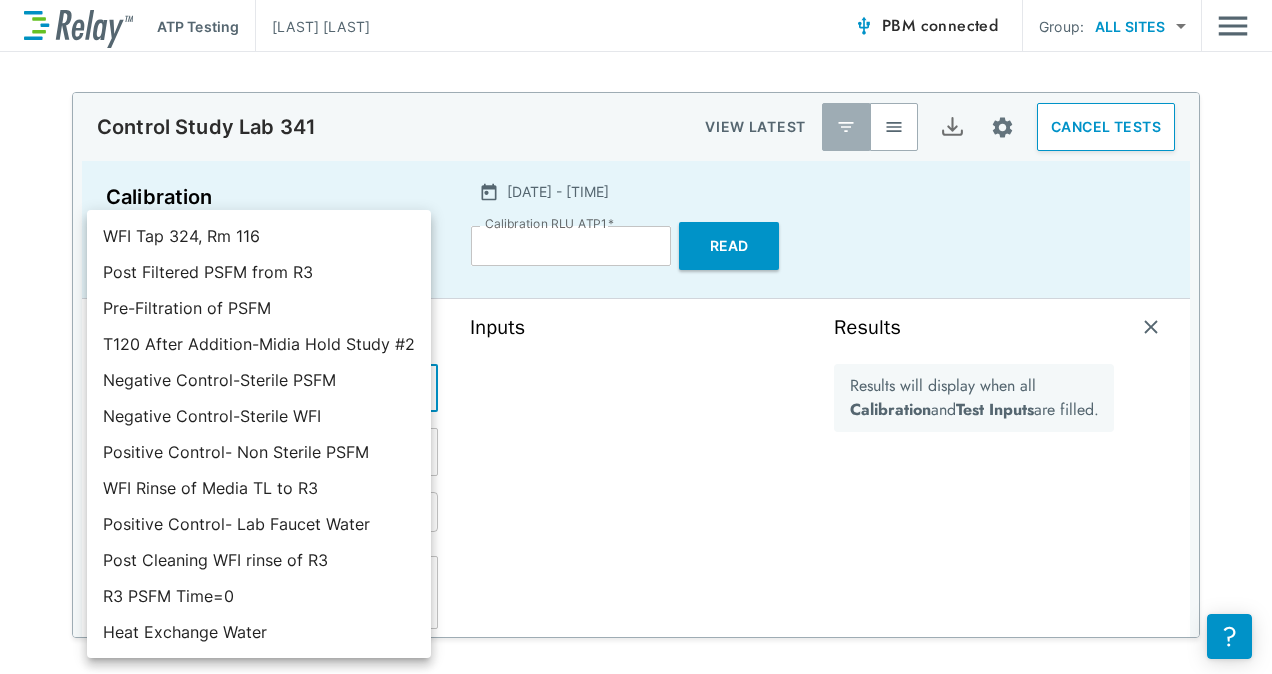 click on "**********" at bounding box center (636, 337) 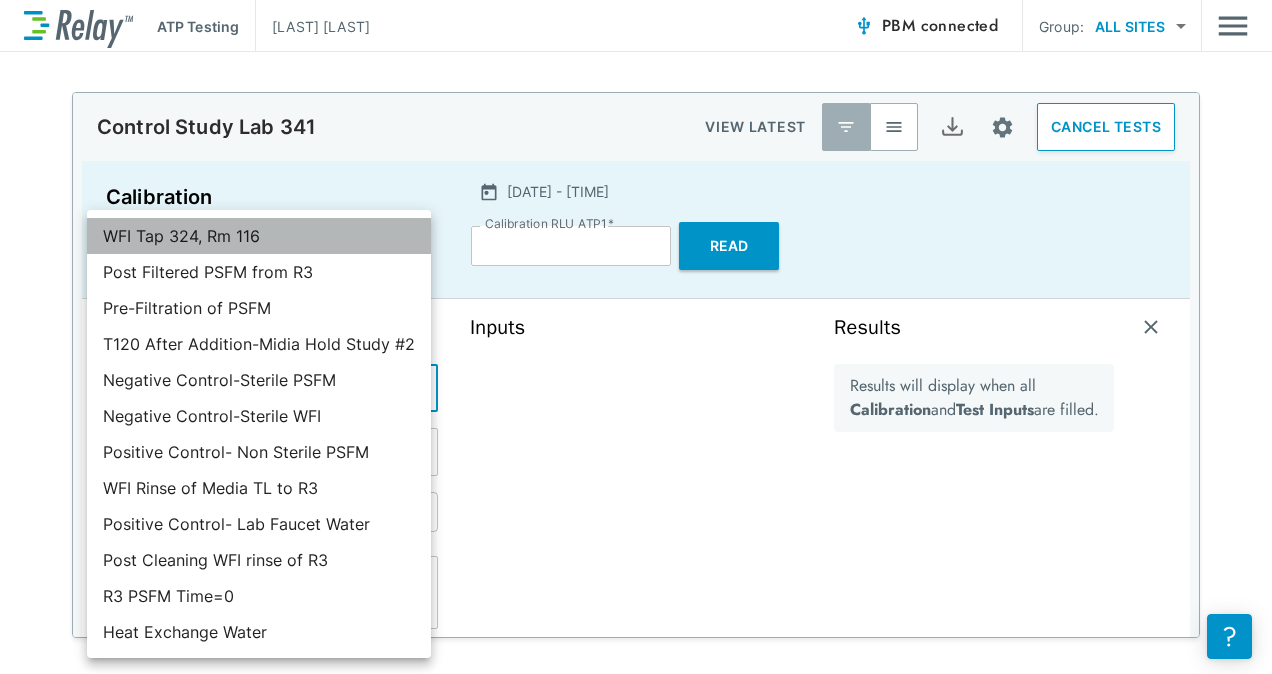 click on "WFI Tap 324, Rm 116" at bounding box center (259, 236) 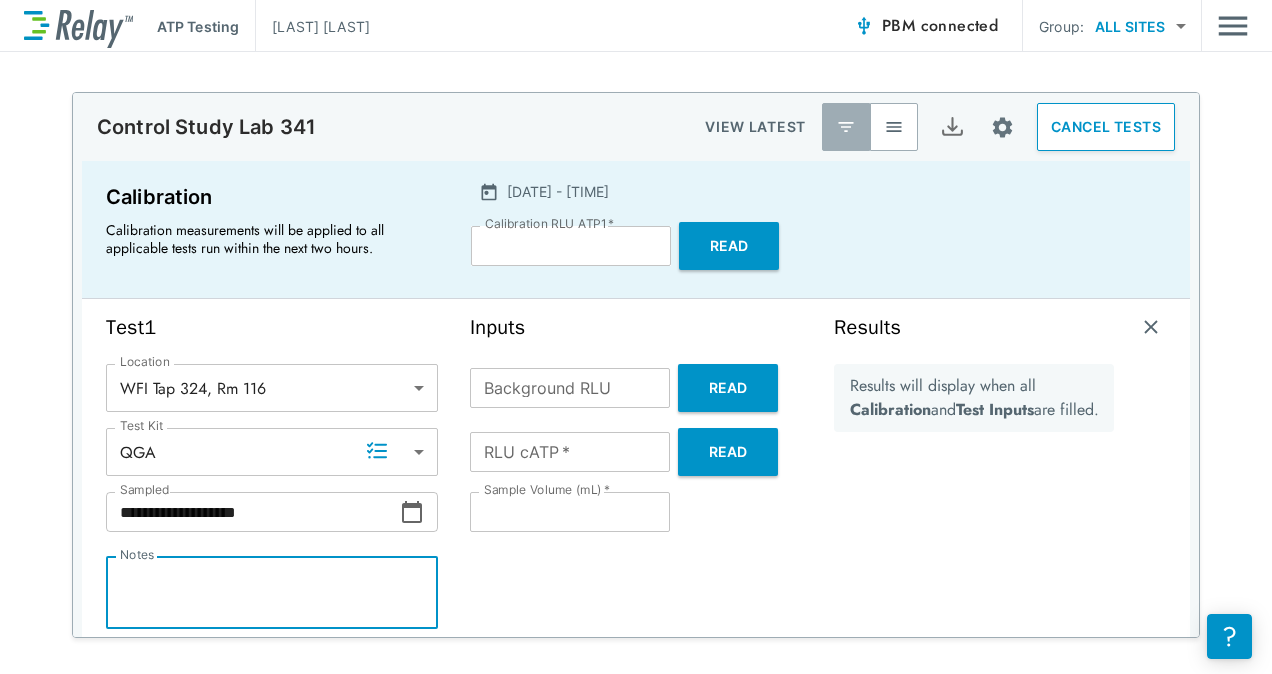 click on "Notes" at bounding box center [272, 593] 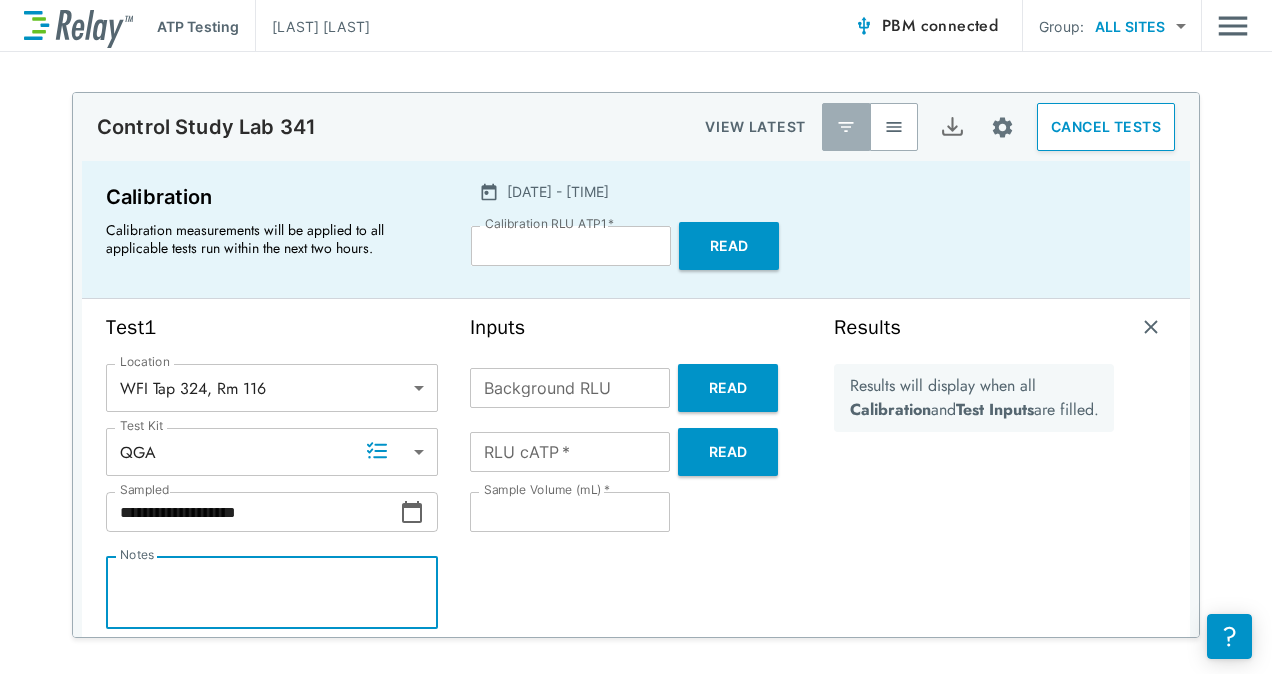 type on "*" 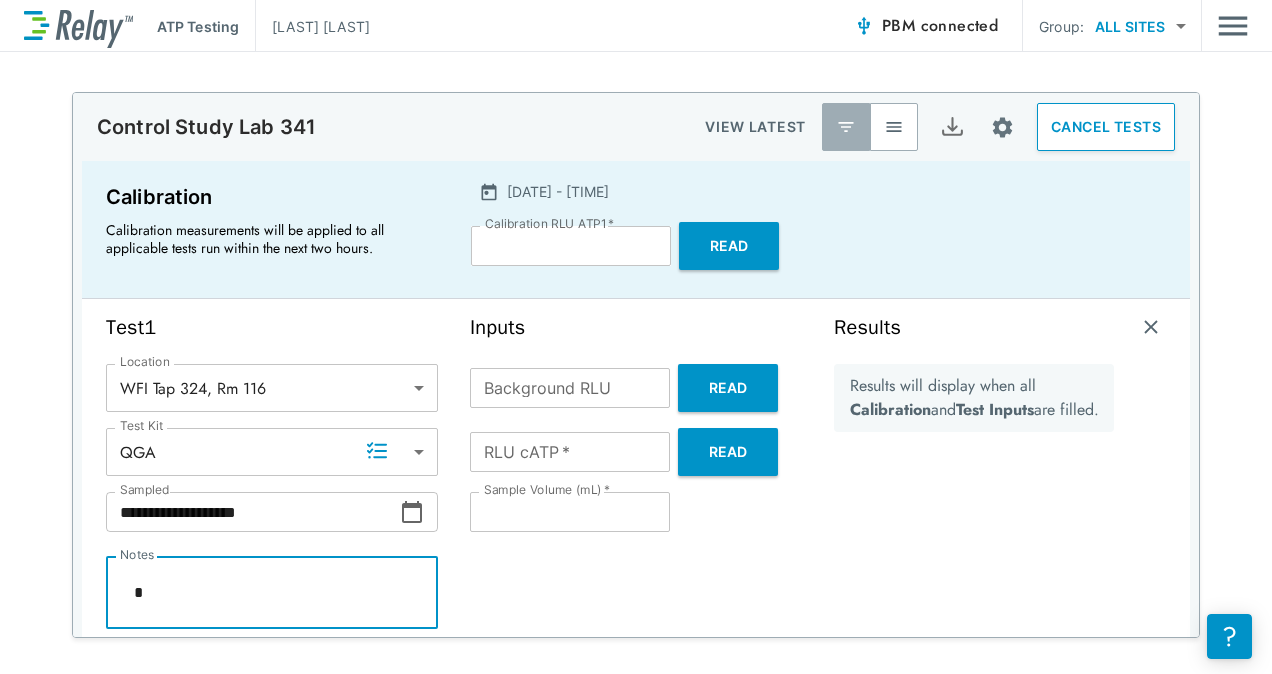 type on "*" 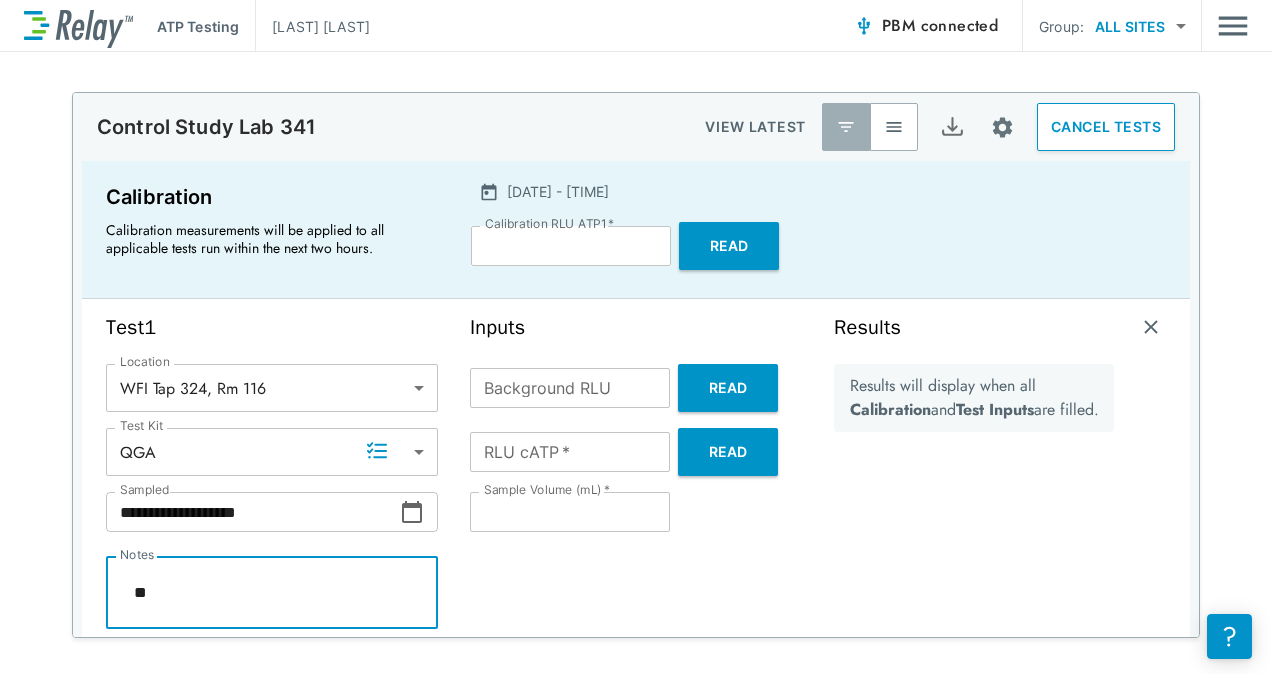 type on "*" 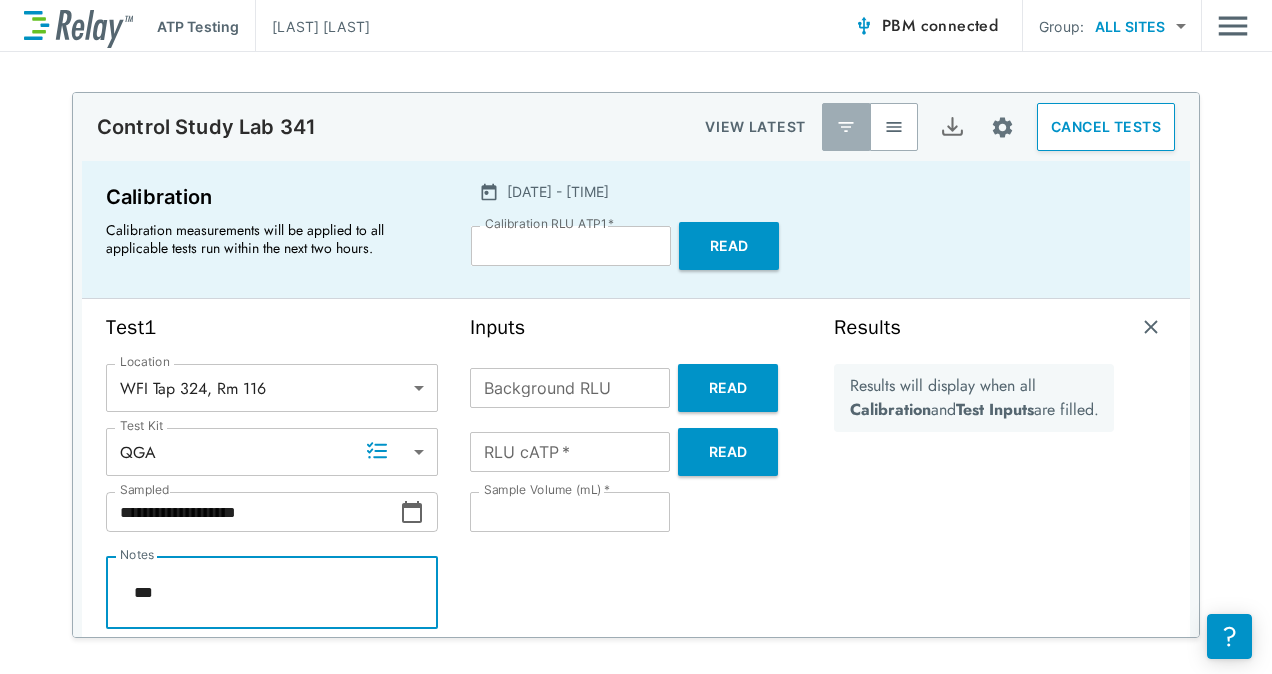 type on "*" 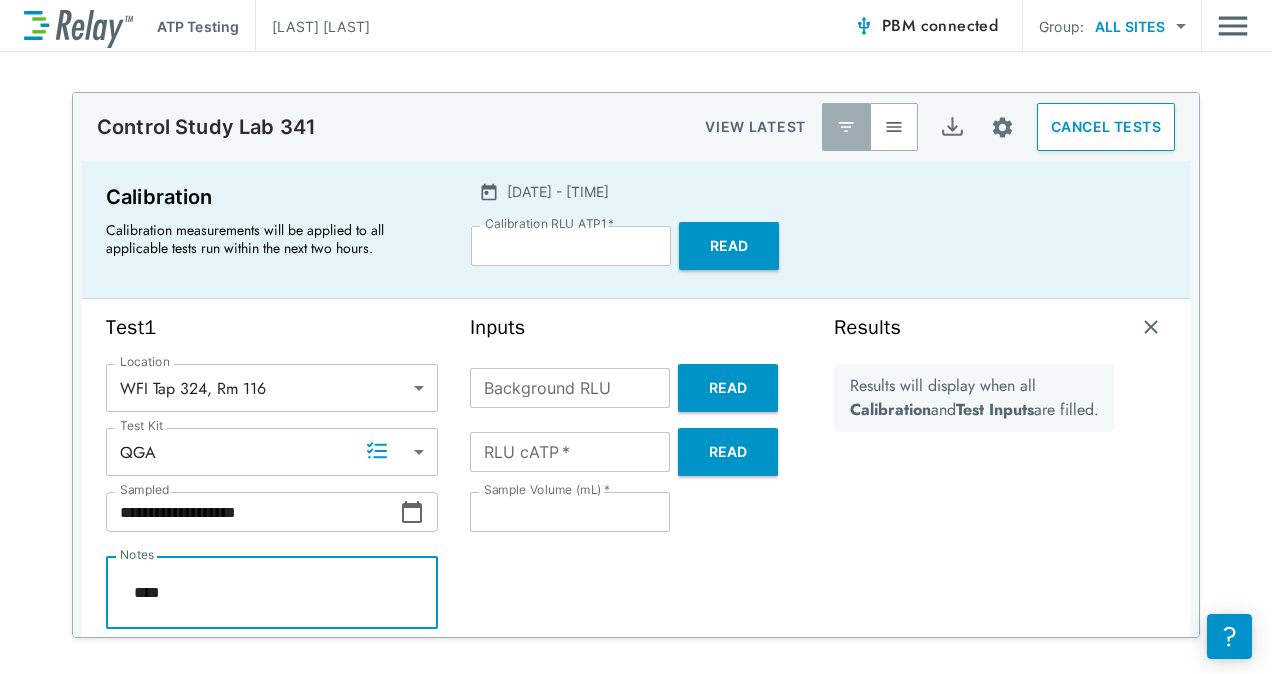 type on "*" 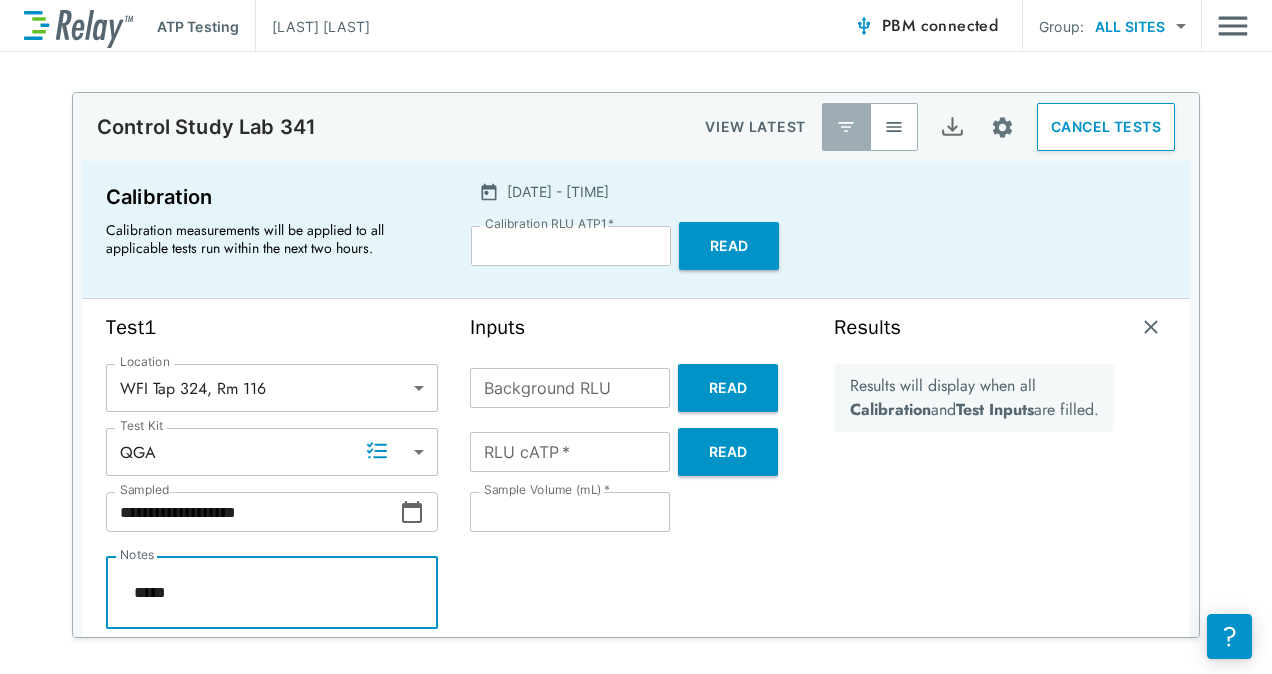 type on "*" 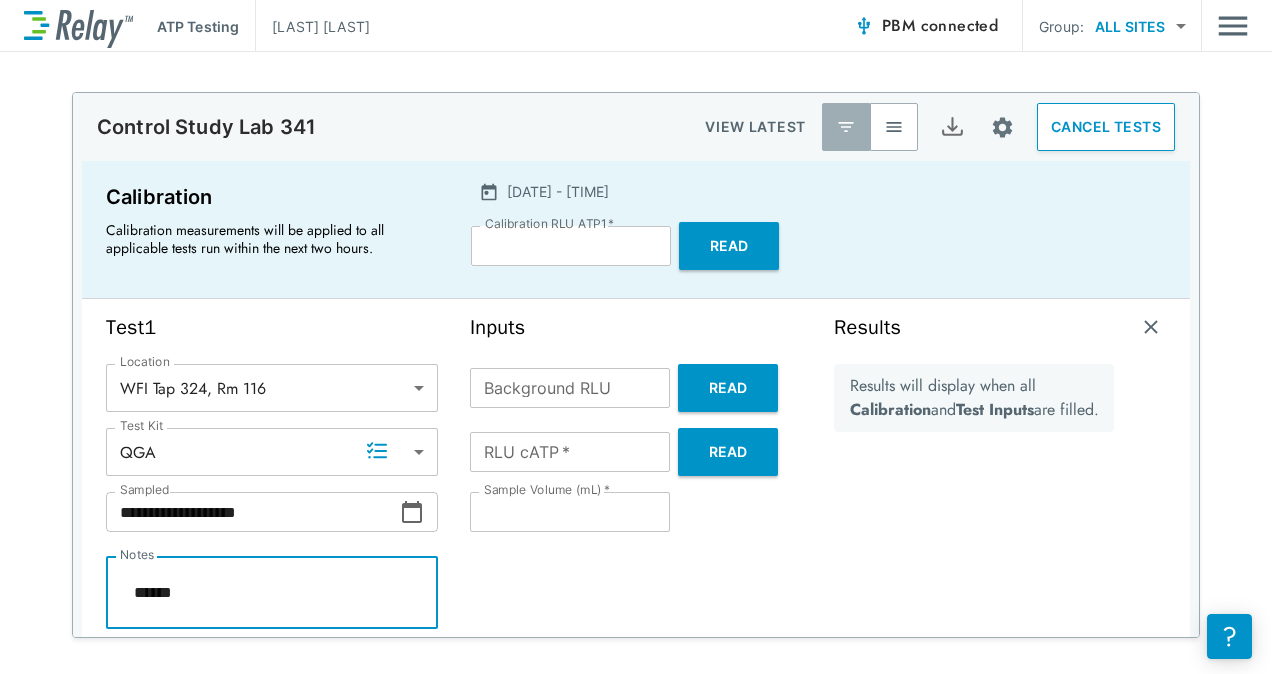 type on "*" 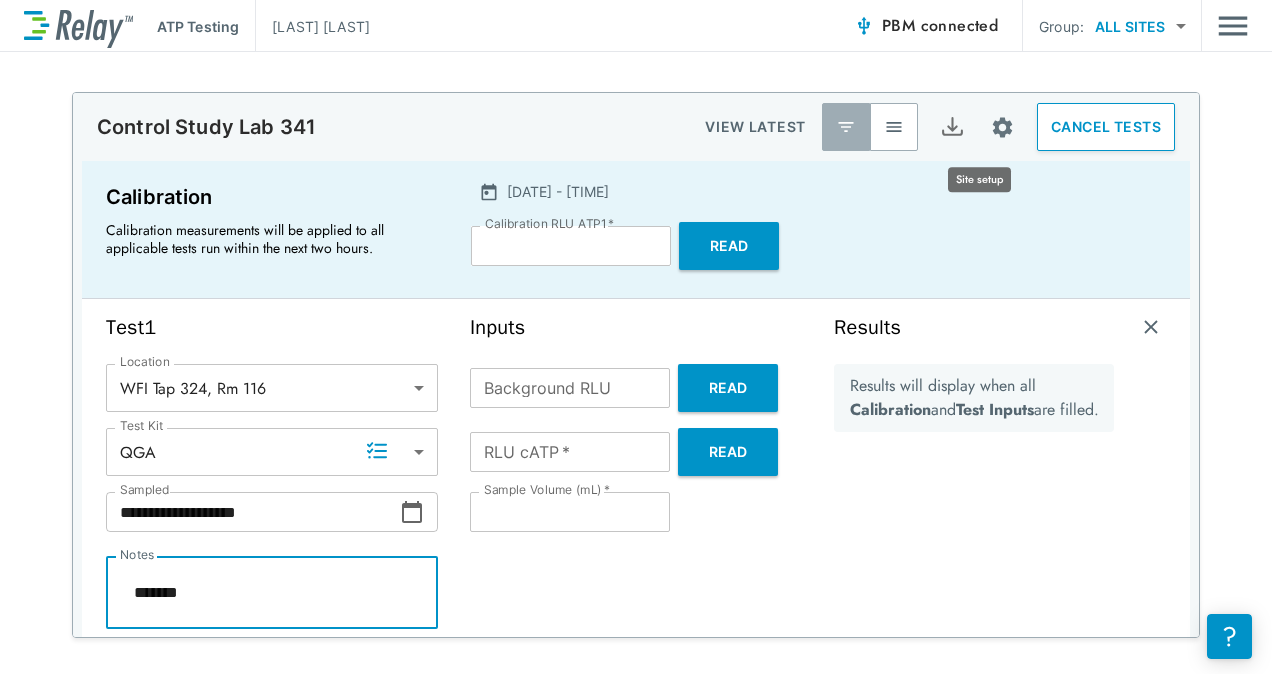type on "*" 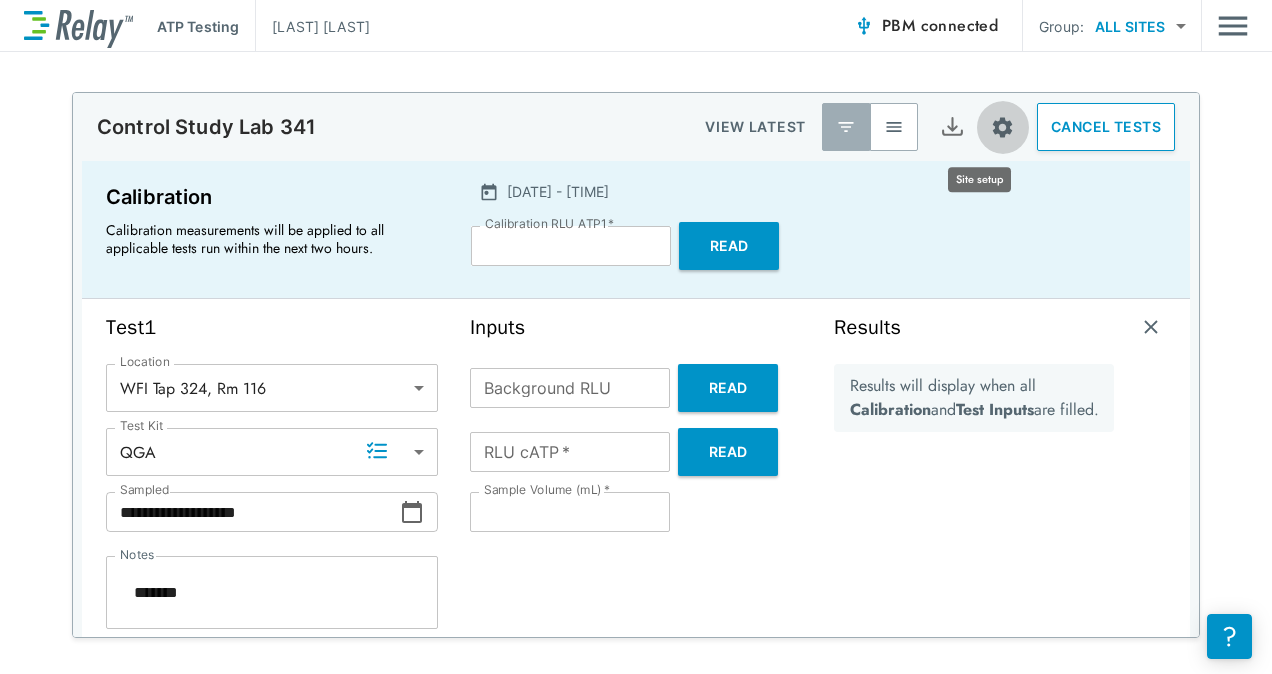 click at bounding box center (1002, 127) 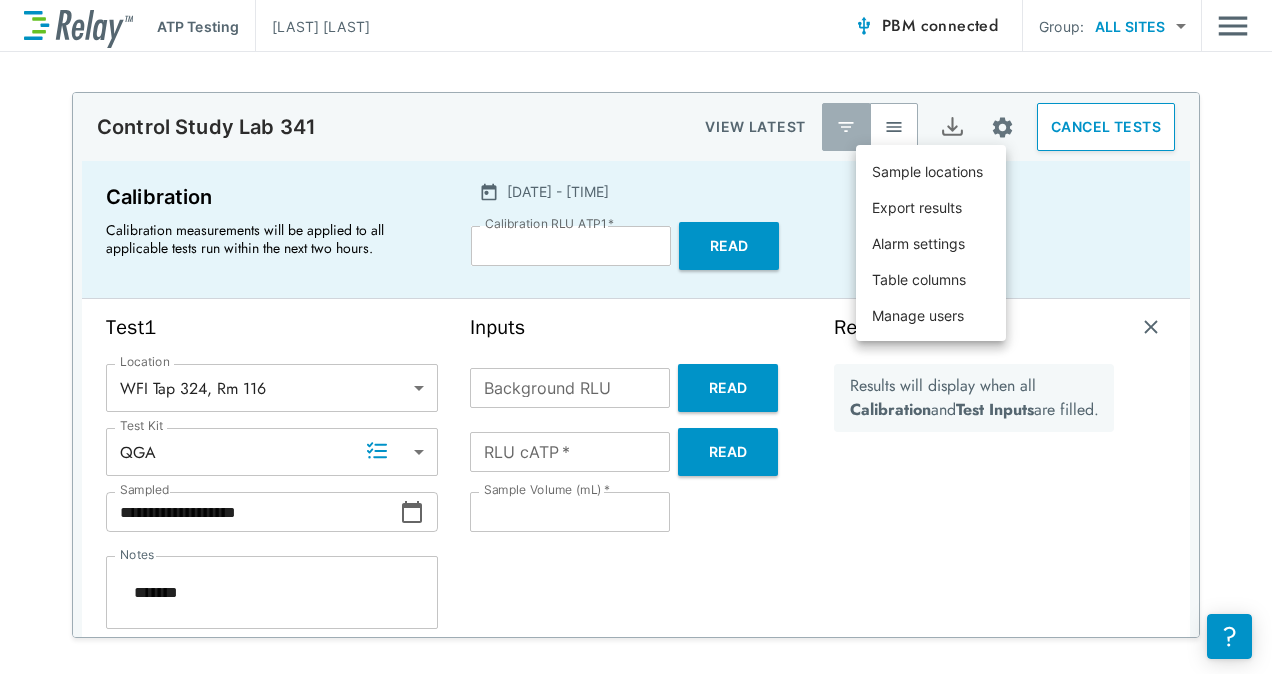 click at bounding box center [636, 337] 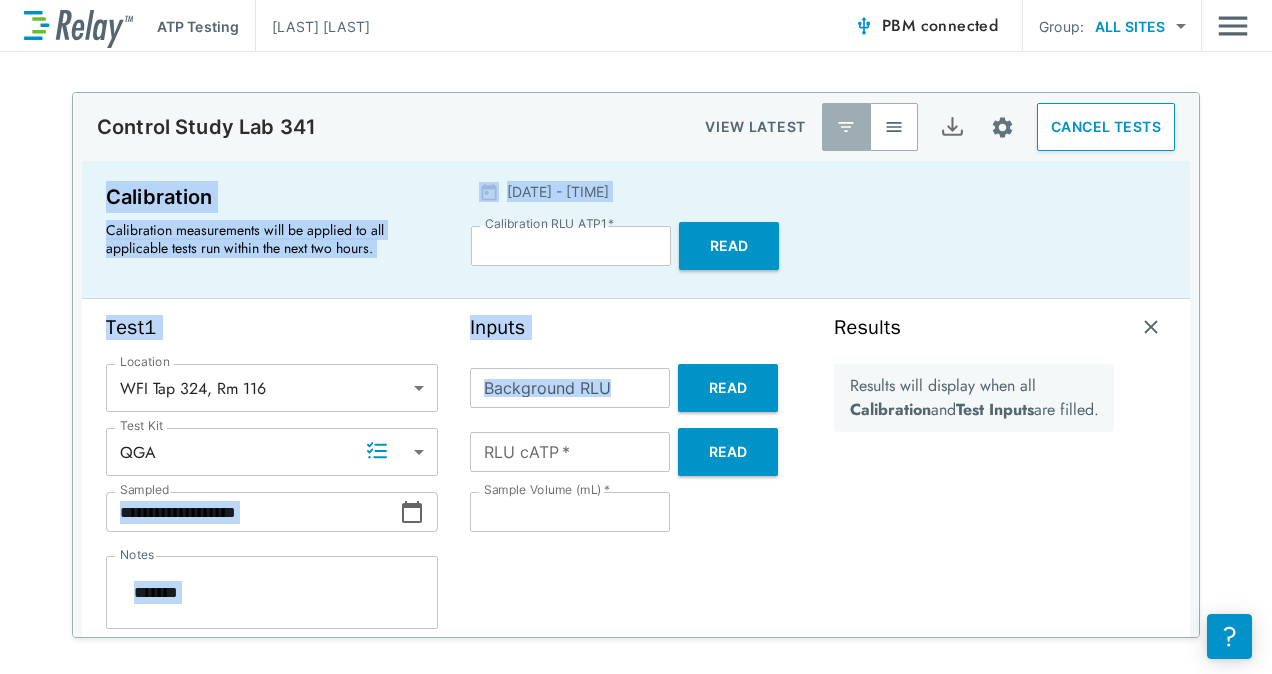 drag, startPoint x: 954, startPoint y: 60, endPoint x: 712, endPoint y: 345, distance: 373.88367 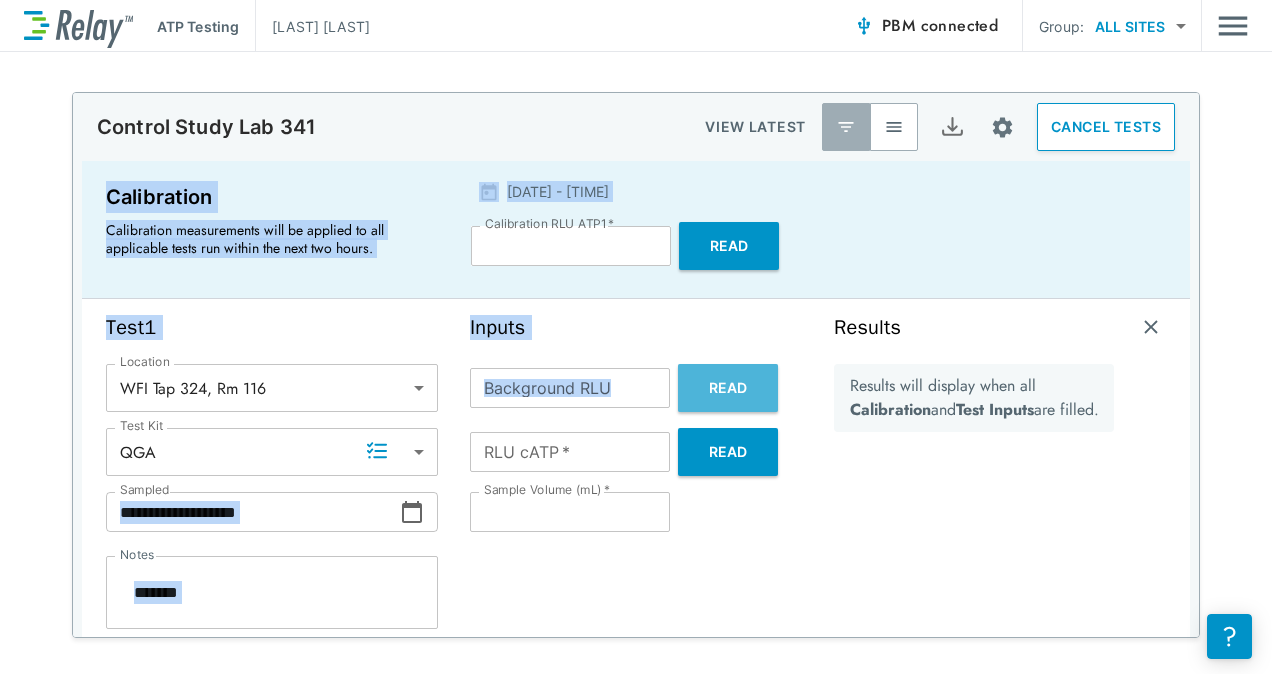 drag, startPoint x: 712, startPoint y: 345, endPoint x: 720, endPoint y: 376, distance: 32.01562 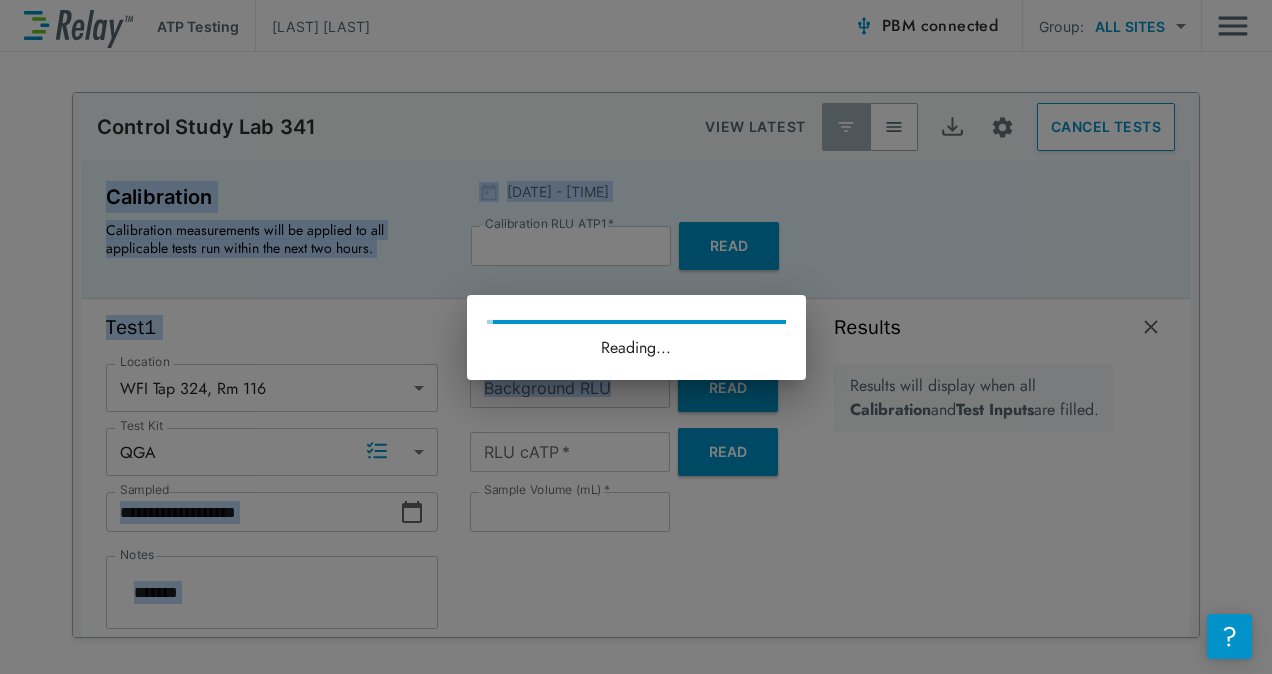 type on "*" 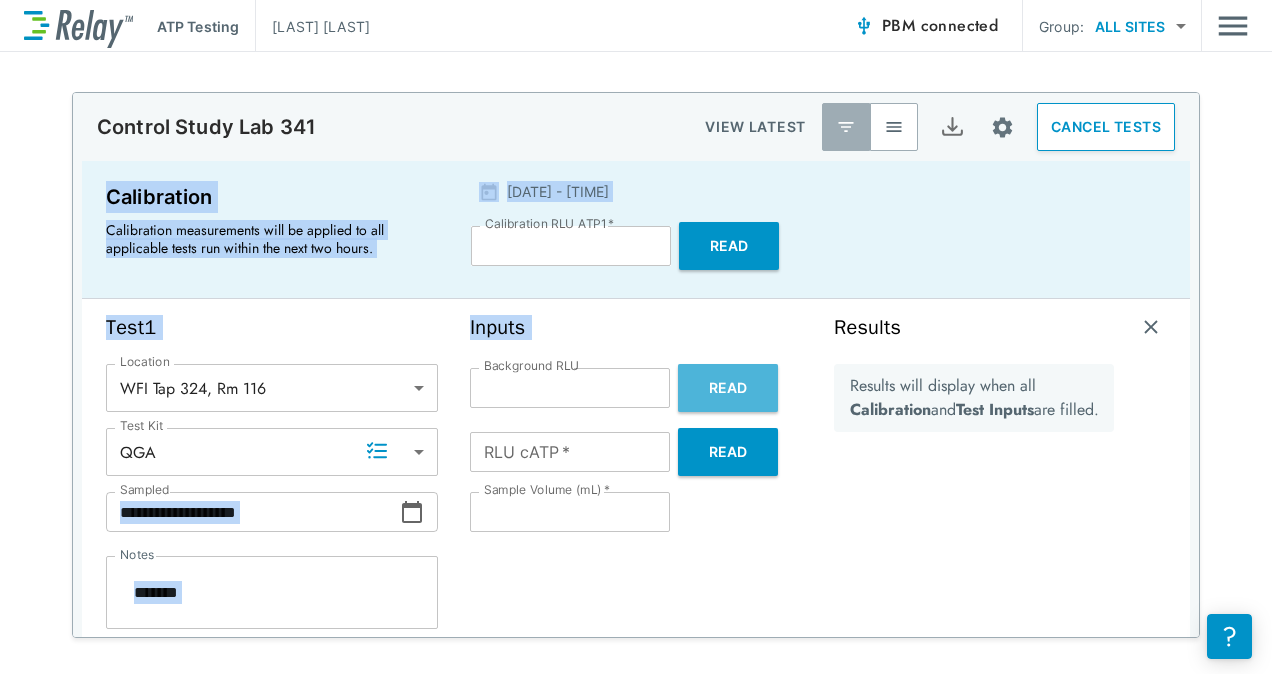 click on "Read" at bounding box center (728, 388) 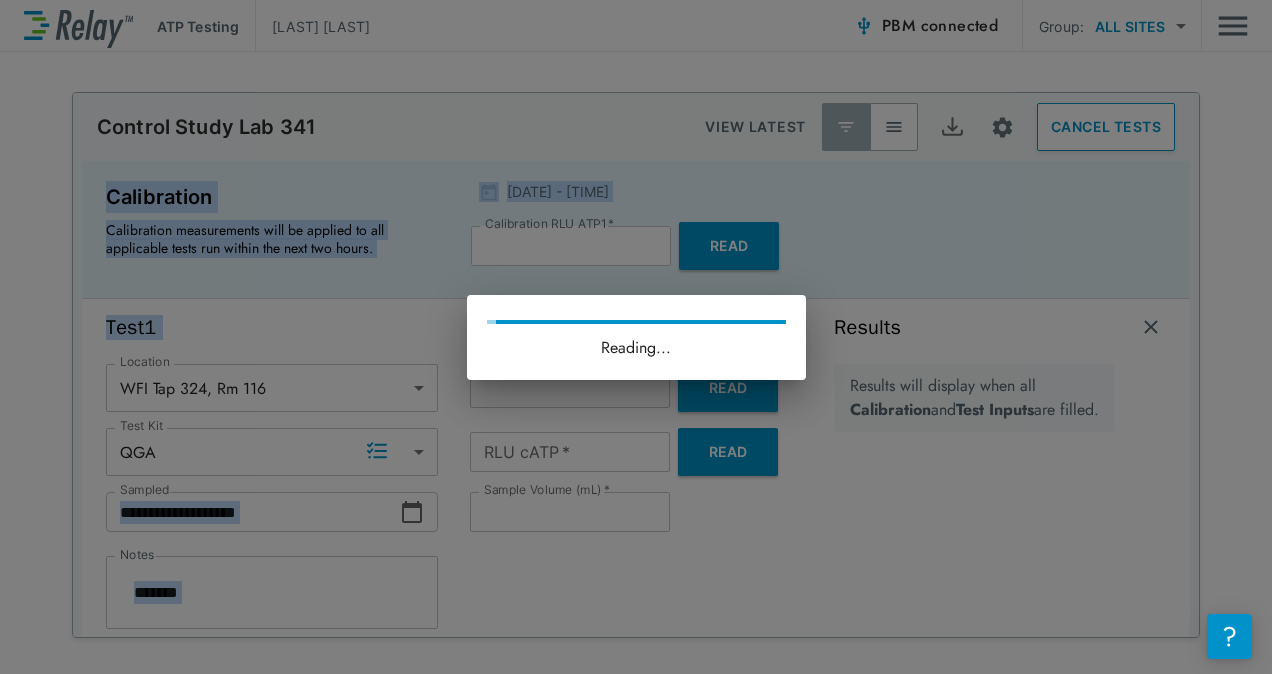 type on "*" 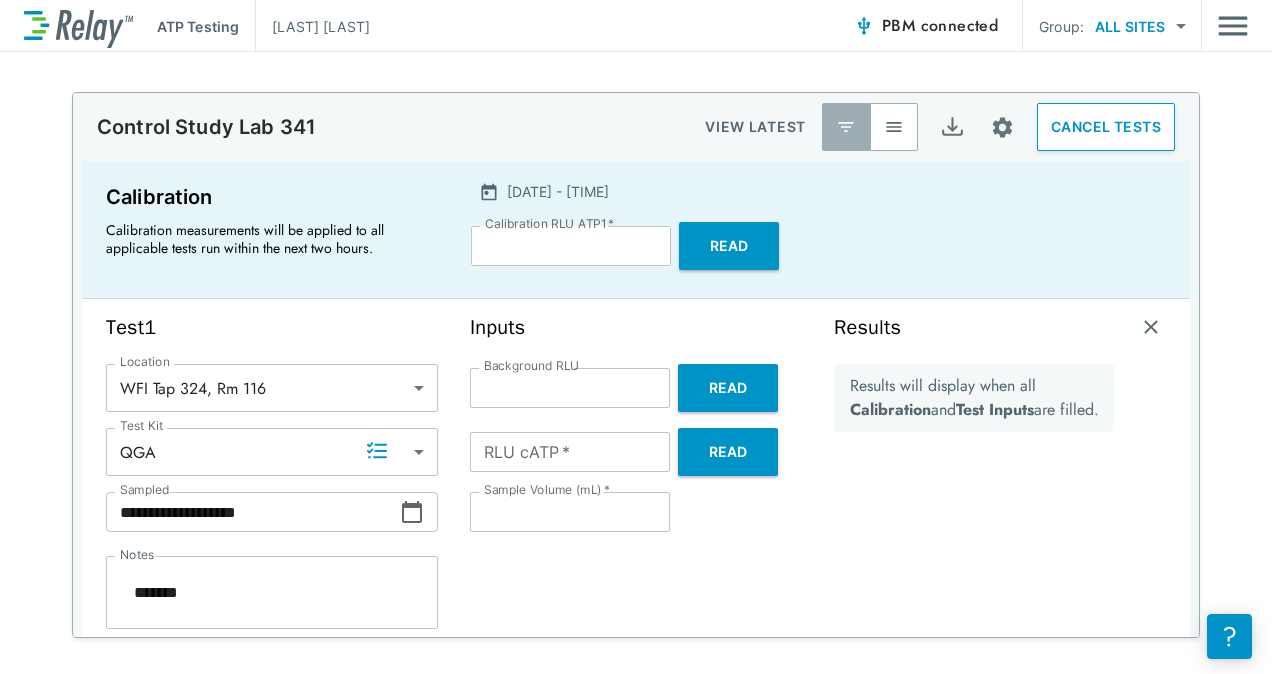 click on "Results will display when all  Calibration  and  Test Inputs  are filled." at bounding box center [974, 508] 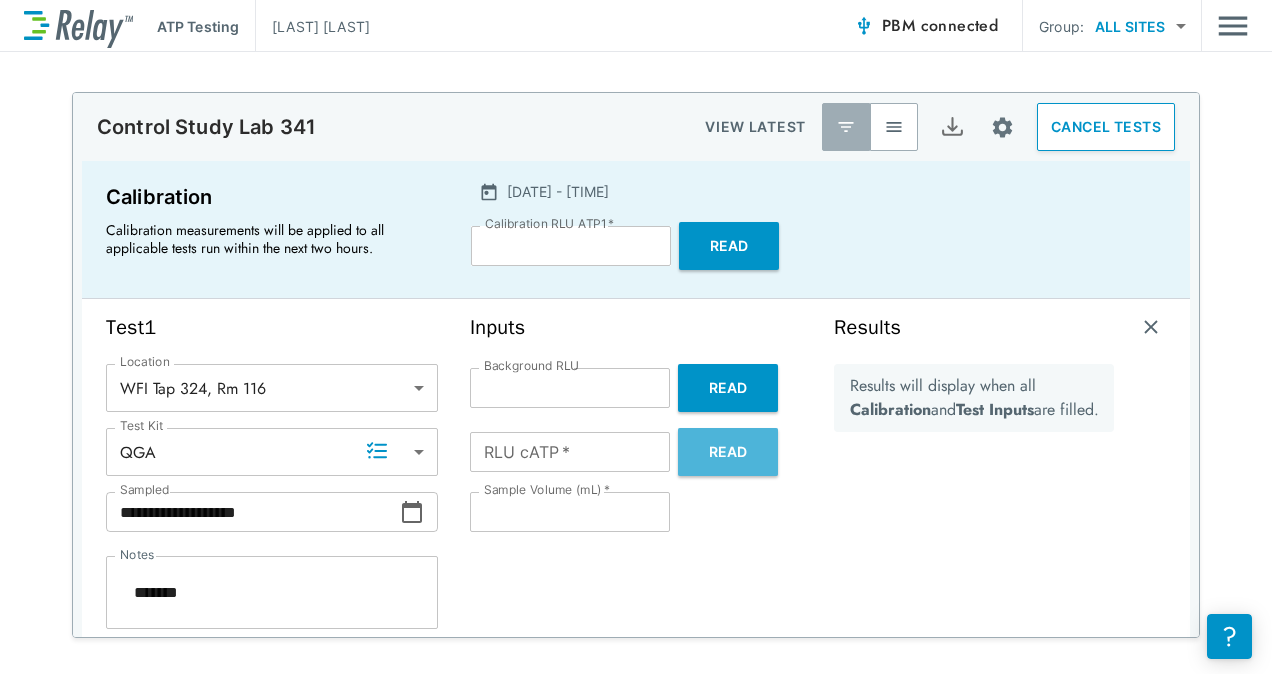 click on "Read" at bounding box center [728, 452] 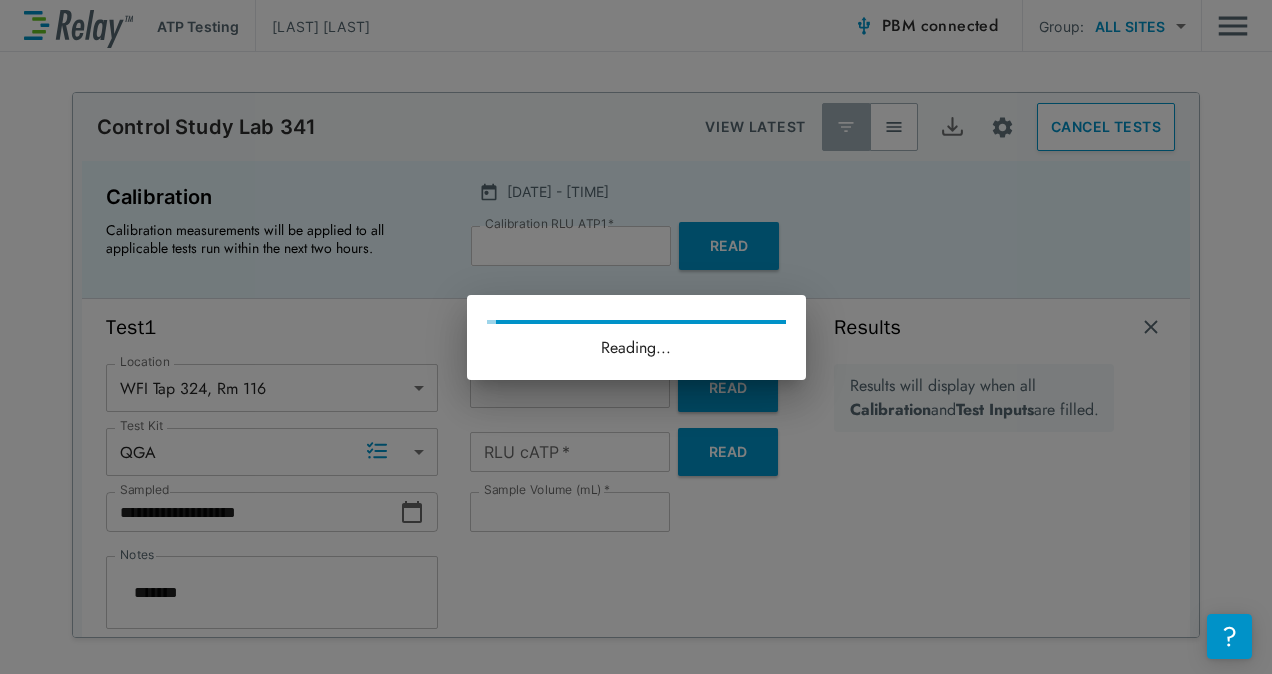 type on "*" 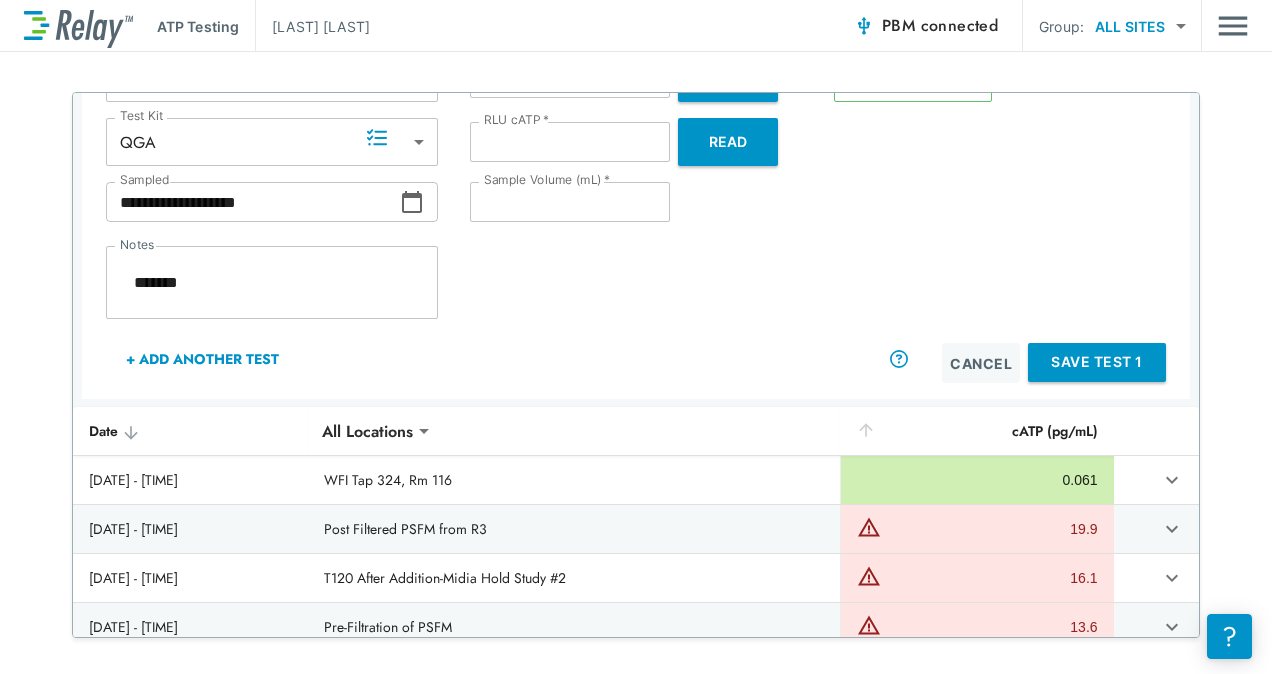 scroll, scrollTop: 314, scrollLeft: 0, axis: vertical 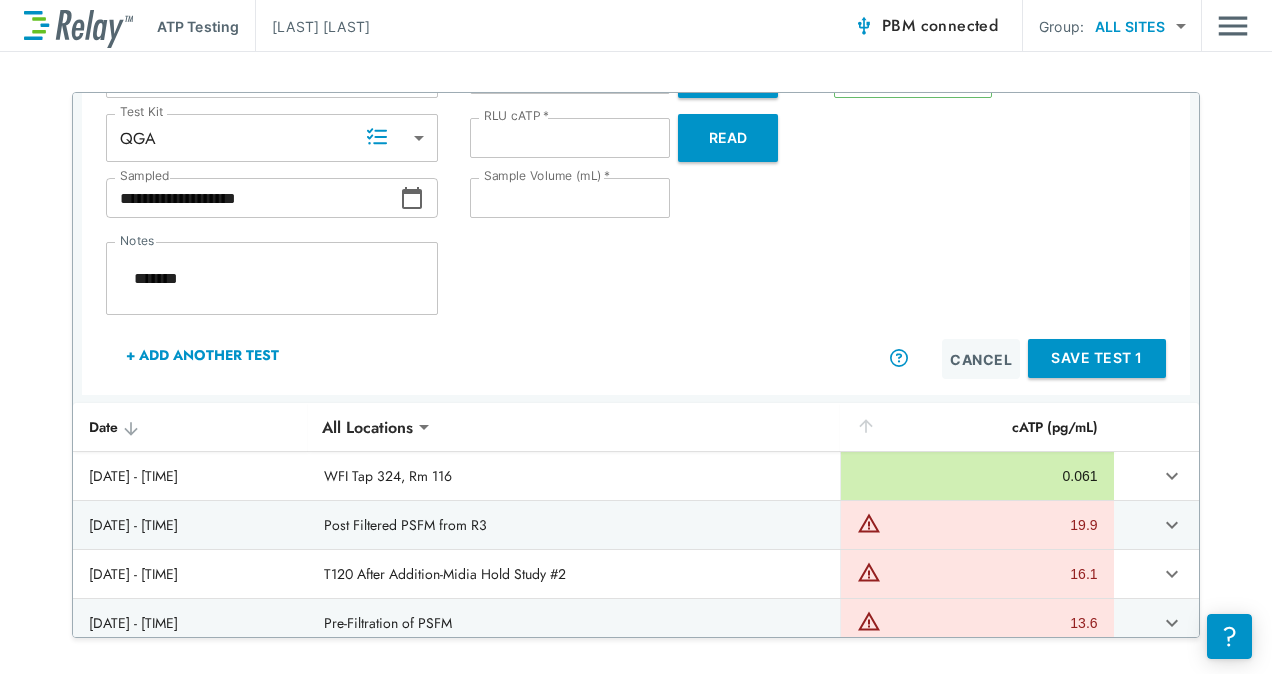 click on "Results cATP (pg/mL) **** cATP (pg/mL) Cancel Save Test 1" at bounding box center [1000, 190] 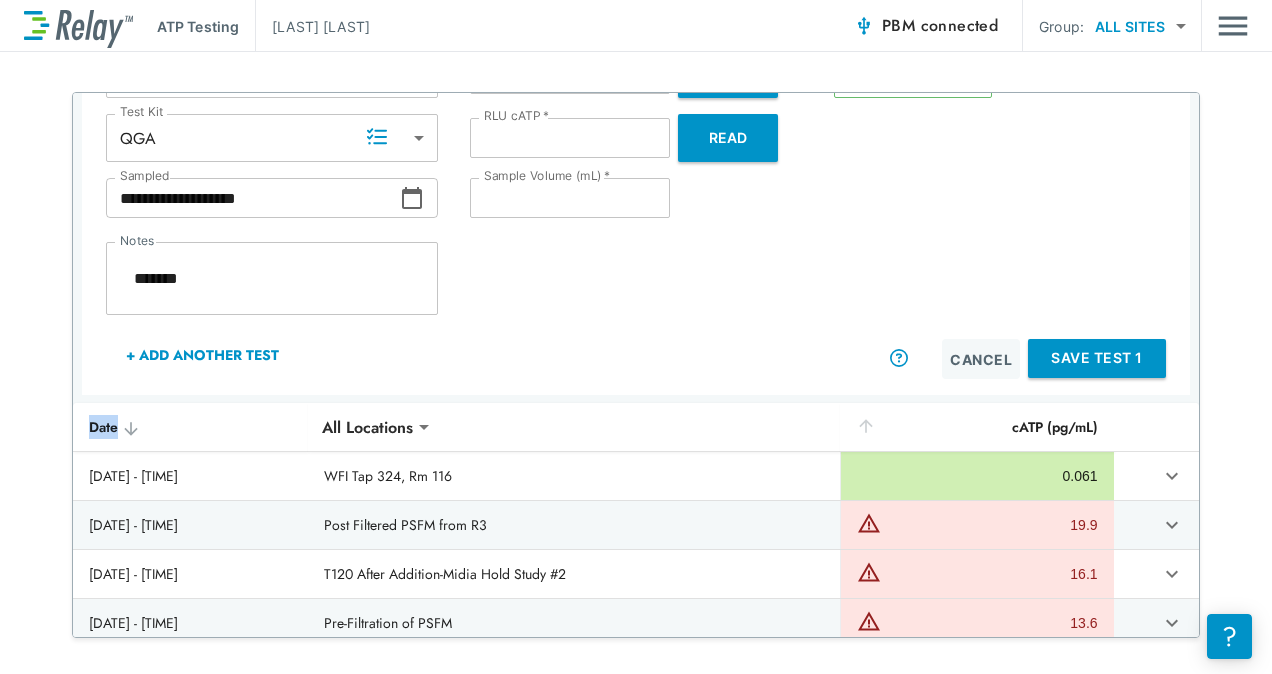 click on "Results cATP (pg/mL) **** cATP (pg/mL) Cancel Save Test 1" at bounding box center (1000, 190) 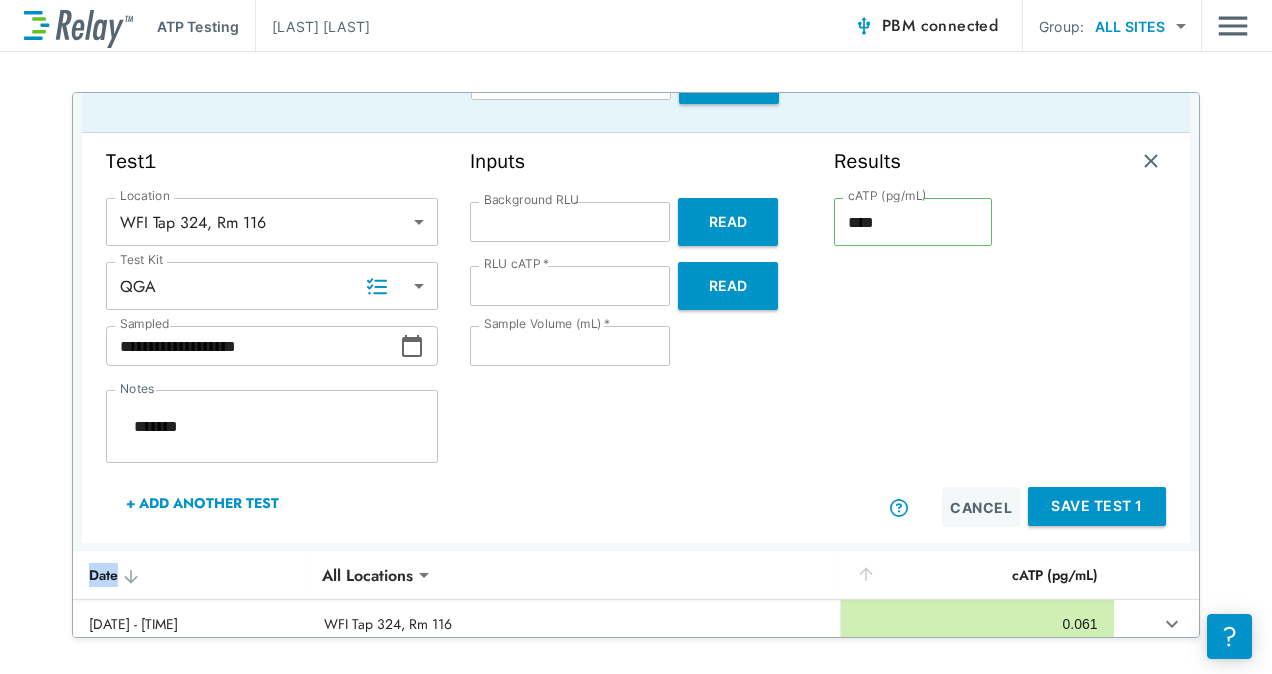 scroll, scrollTop: 164, scrollLeft: 0, axis: vertical 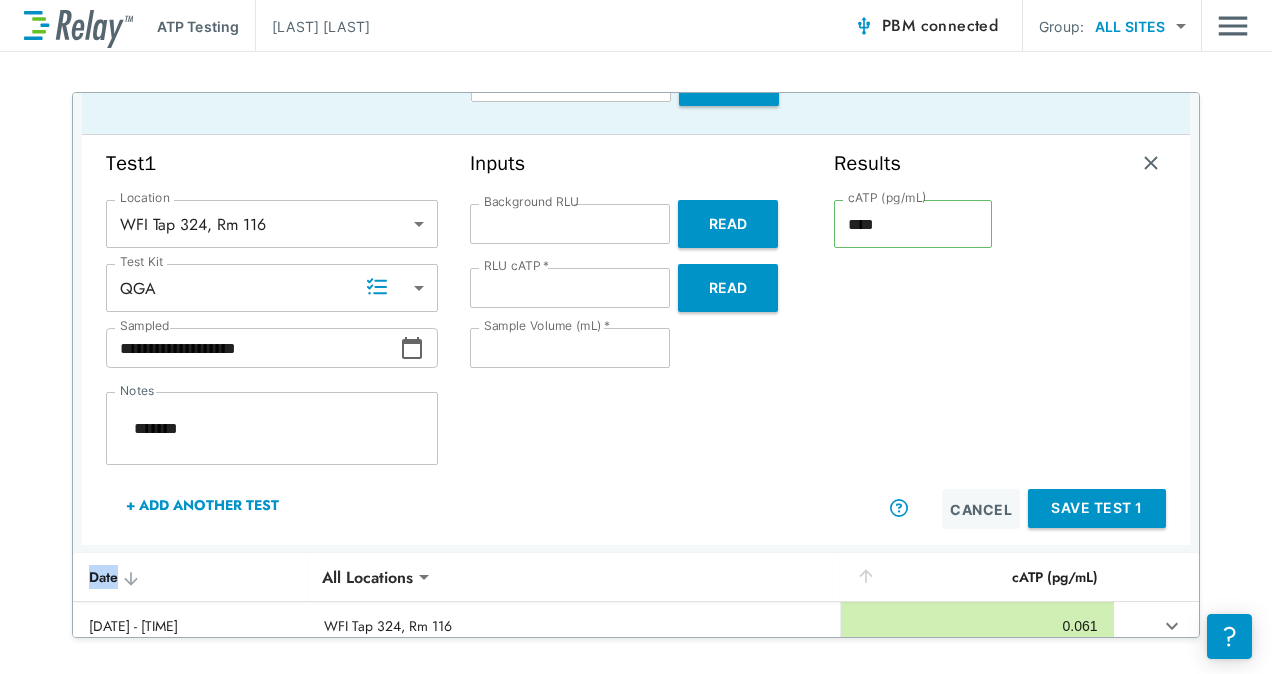 click on "+ Add Another Test" at bounding box center (202, 505) 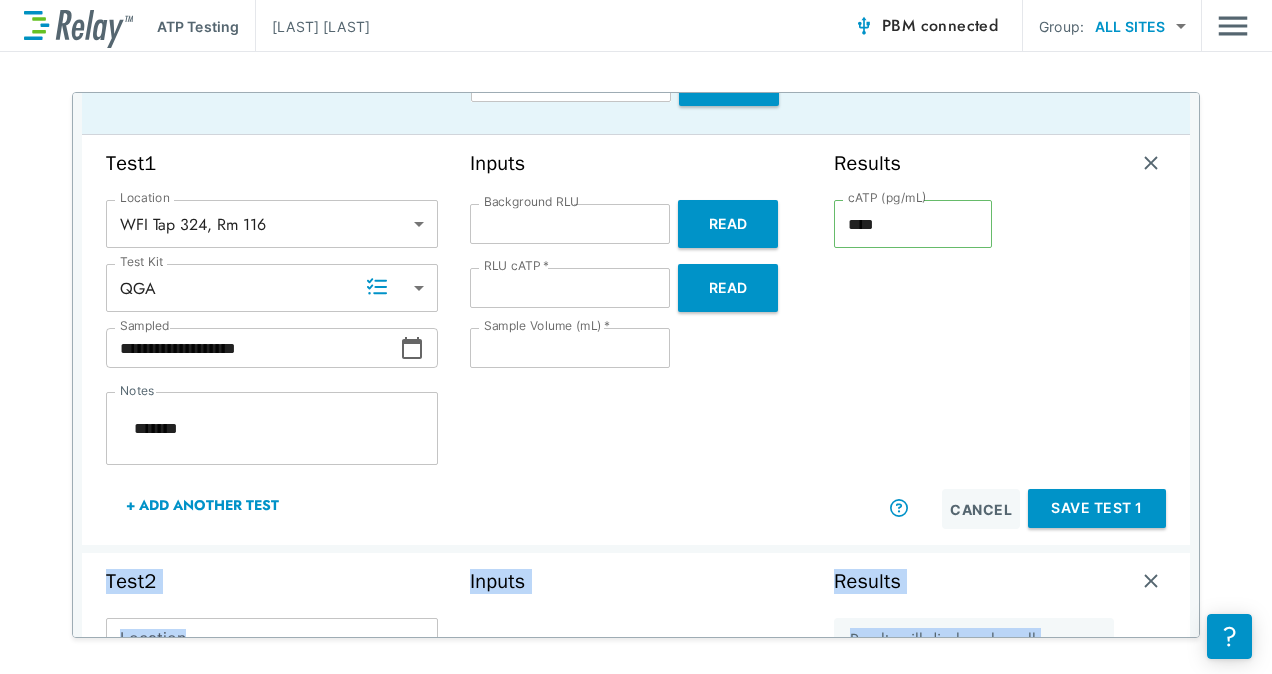 click on "+ Add Another Test" at bounding box center (202, 505) 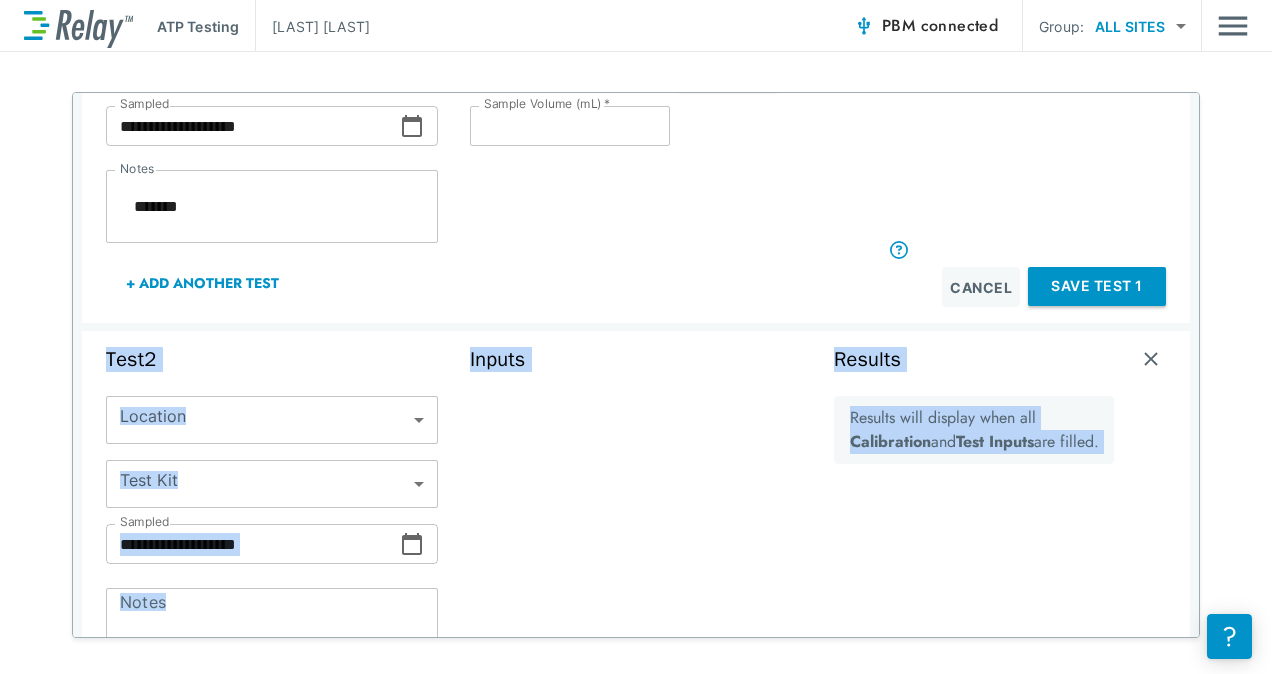 scroll, scrollTop: 380, scrollLeft: 0, axis: vertical 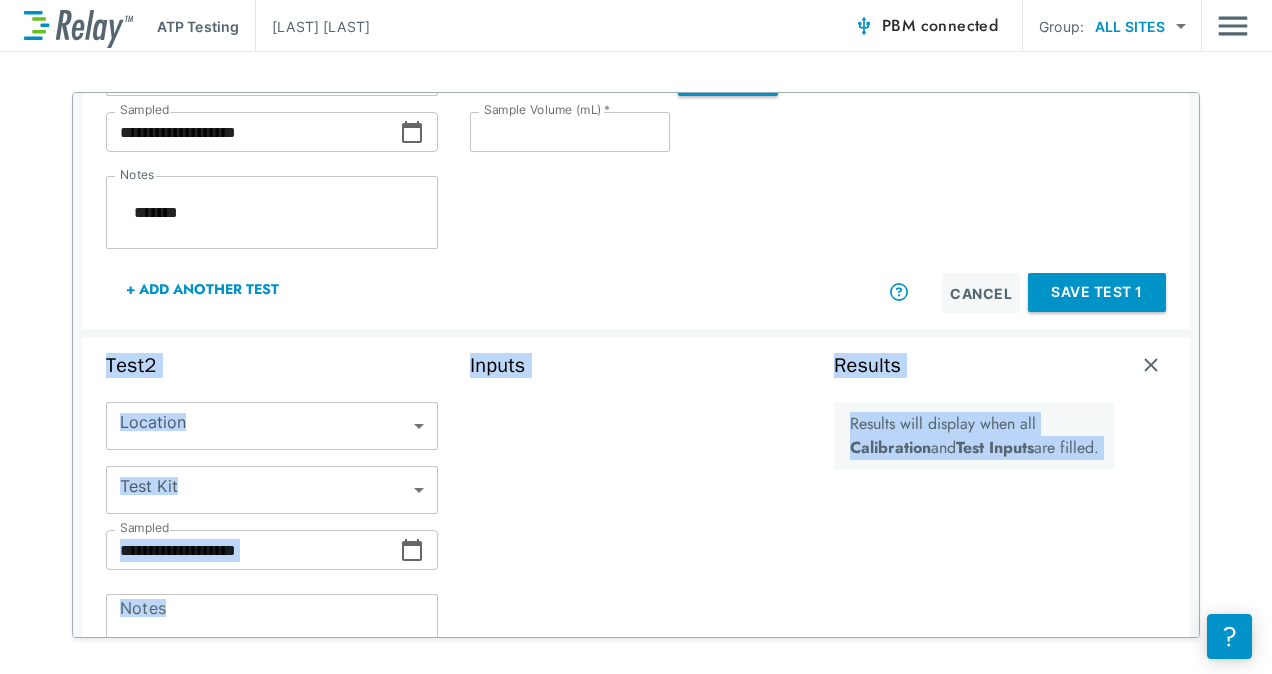 click on "Inputs" at bounding box center (636, 542) 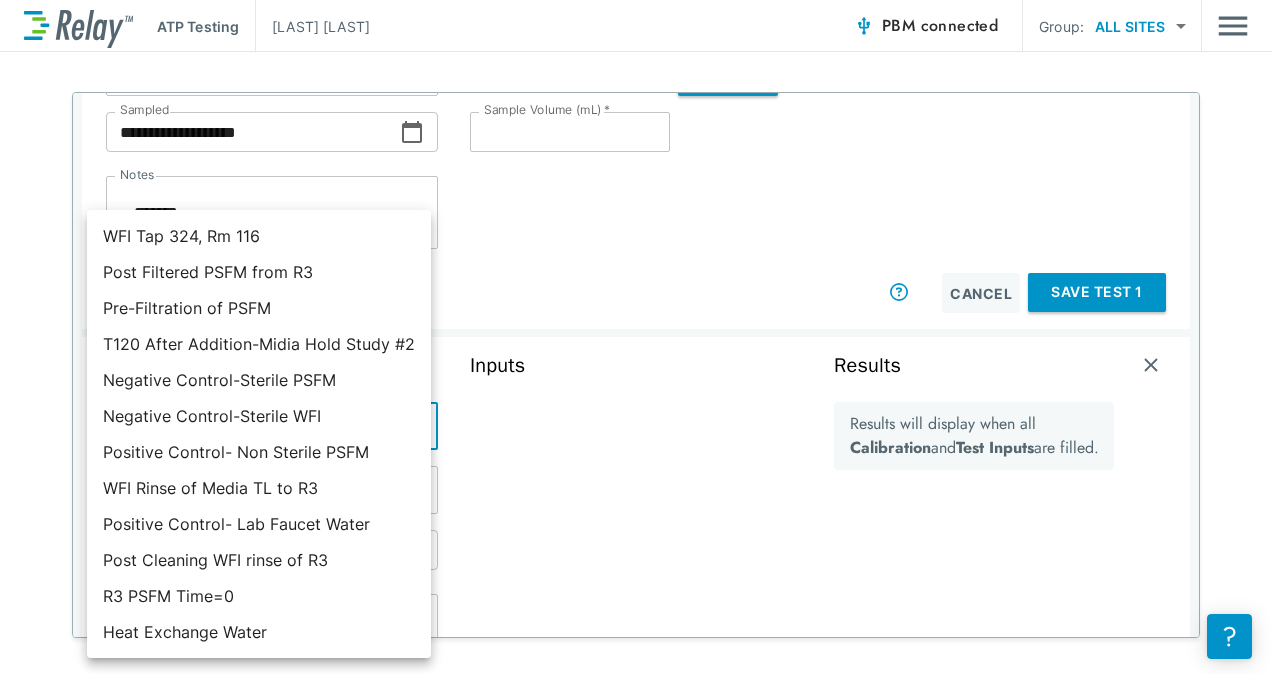 click on "**********" at bounding box center (636, 337) 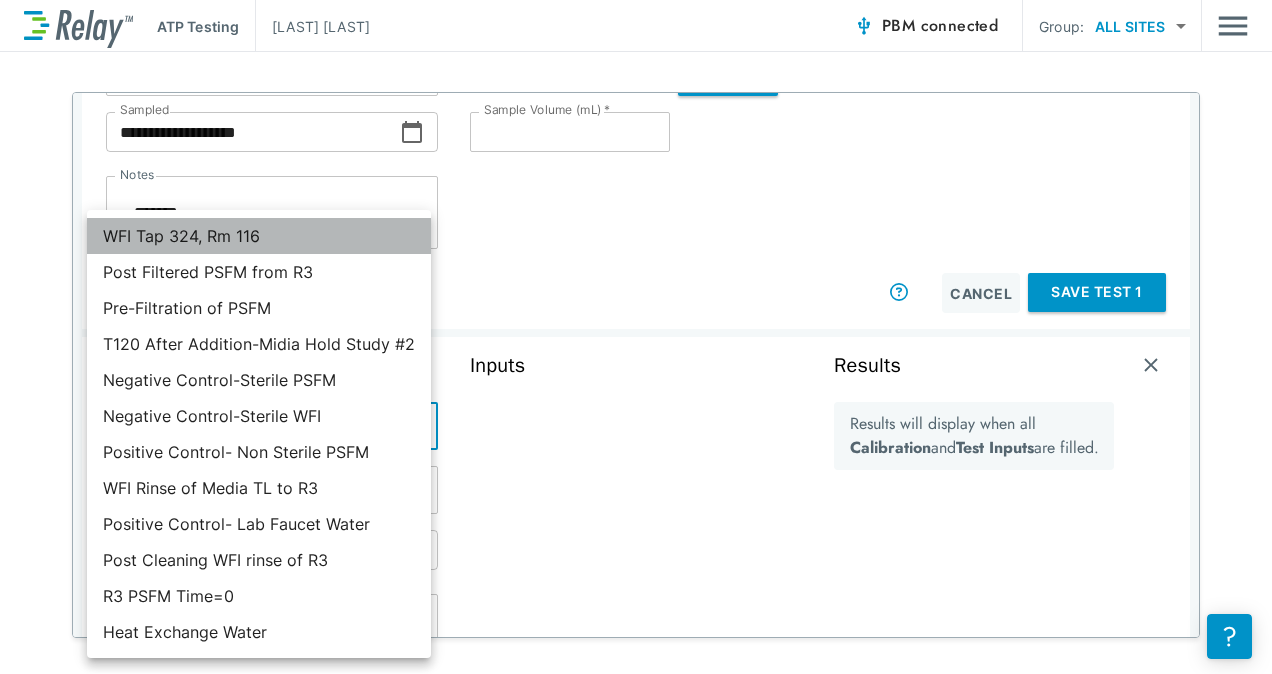 click on "WFI Tap 324, Rm 116" at bounding box center [259, 236] 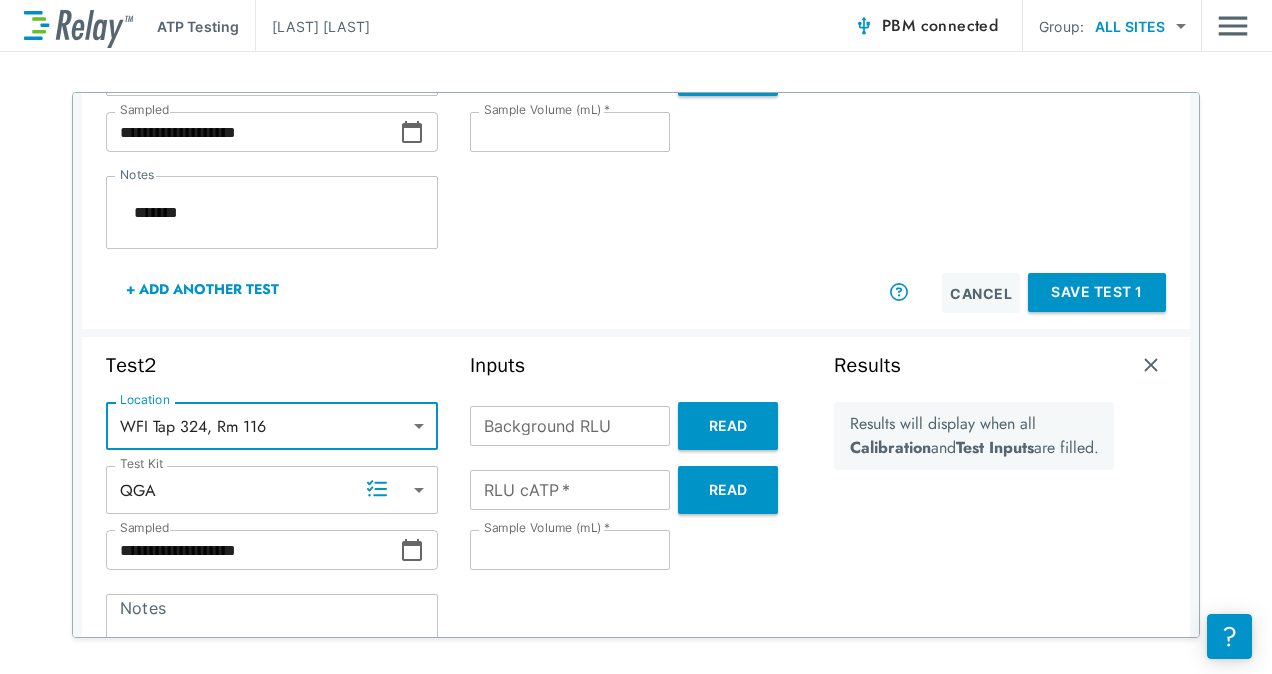 click on "Notes" at bounding box center (272, 631) 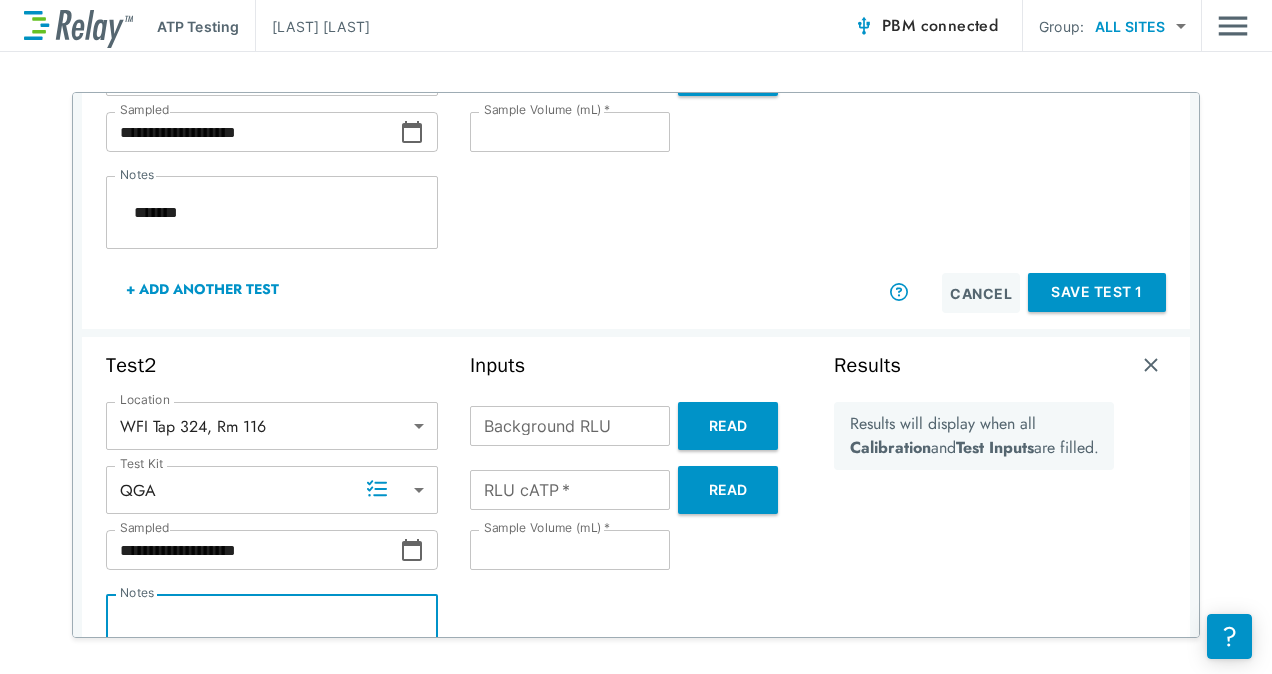 type on "*" 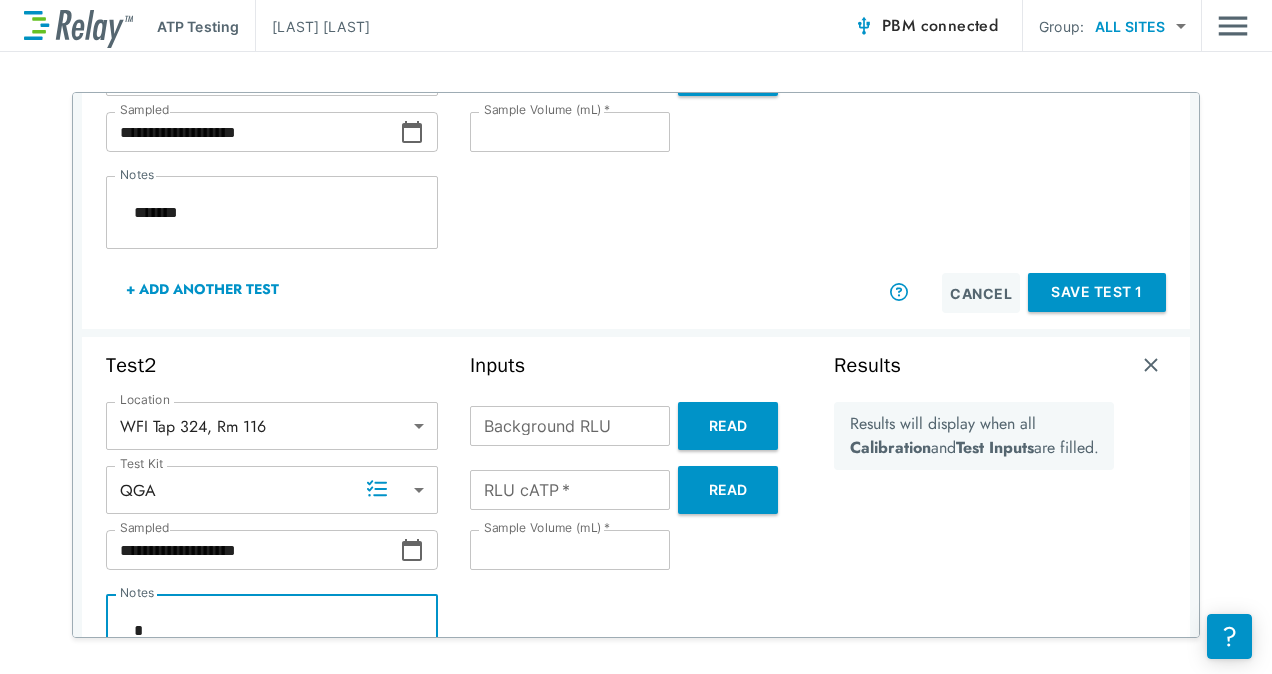 type on "*" 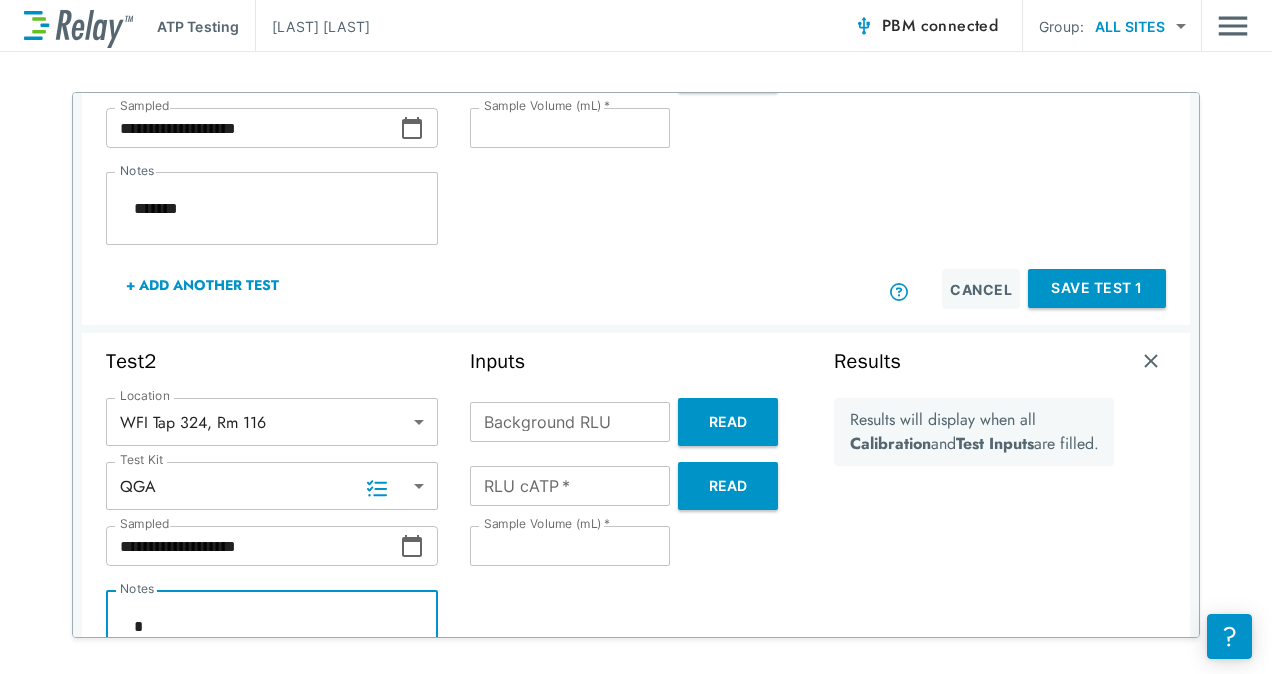type on "*" 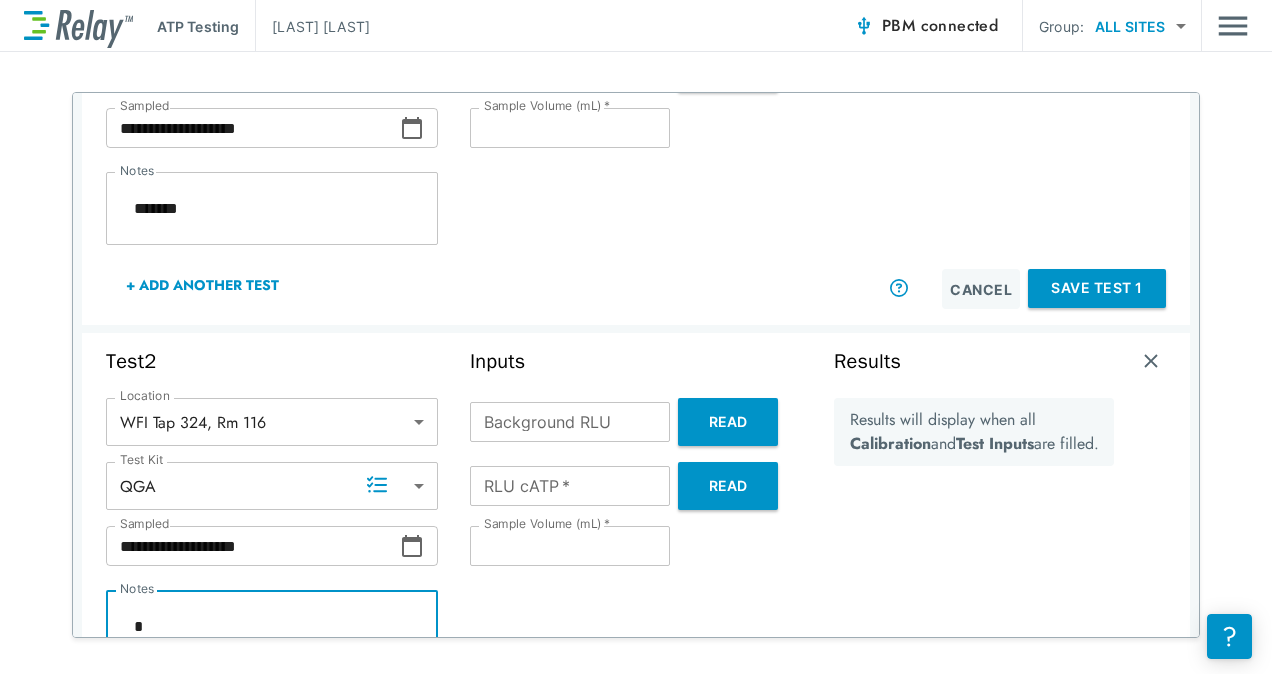 type on "*" 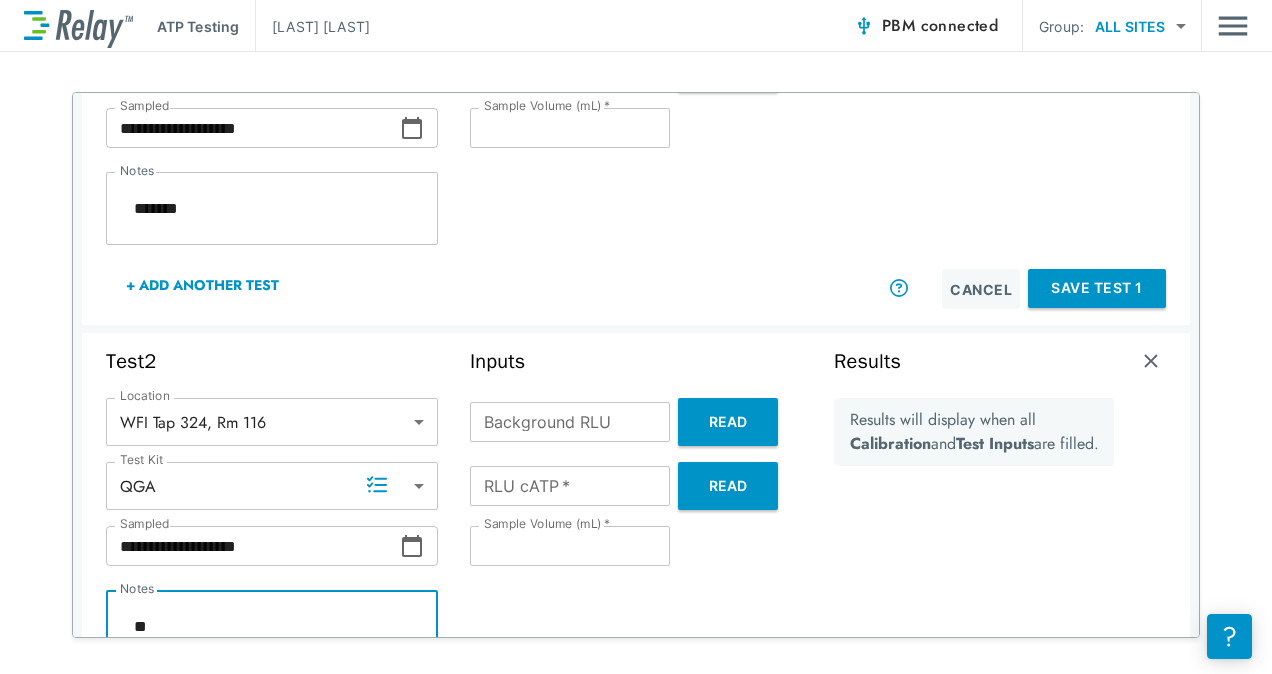 type on "*" 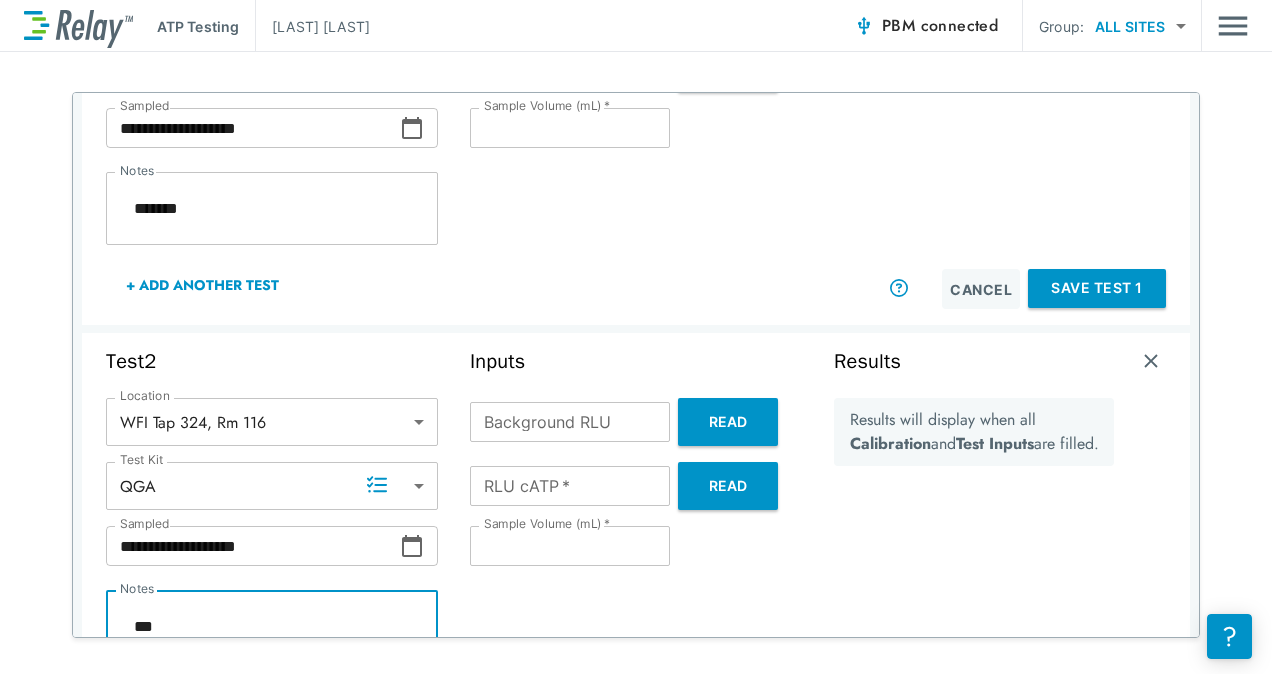 type on "*" 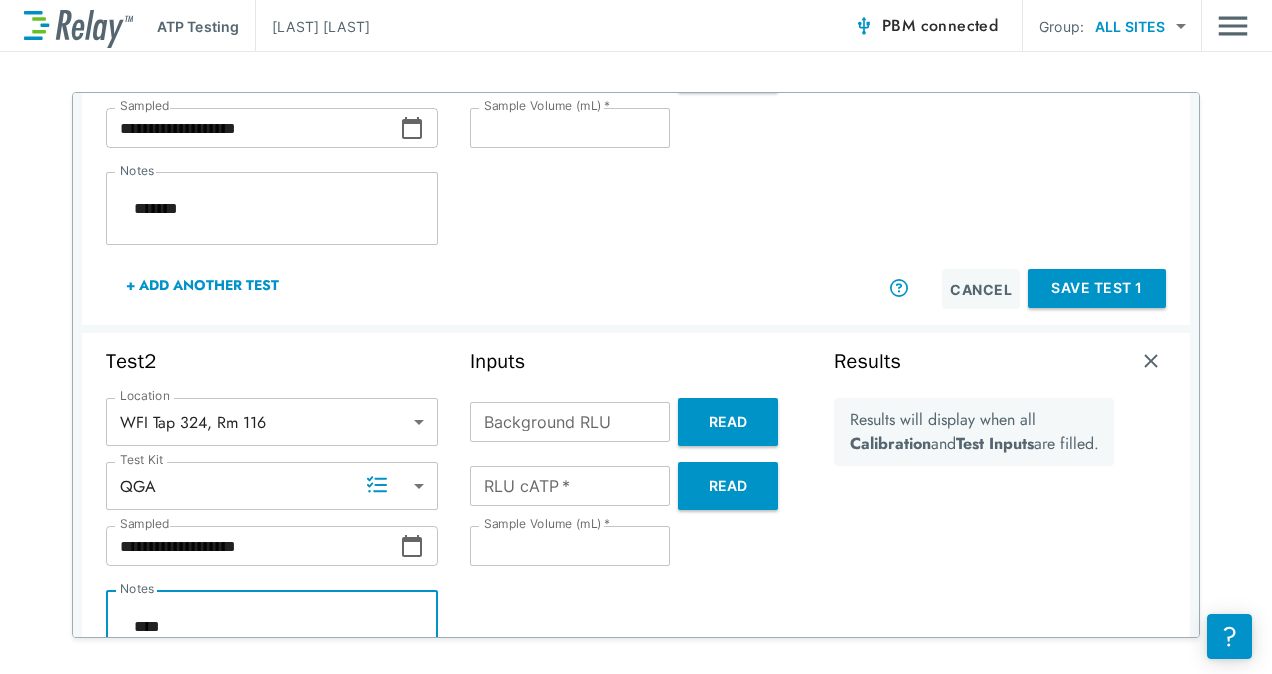 type on "*" 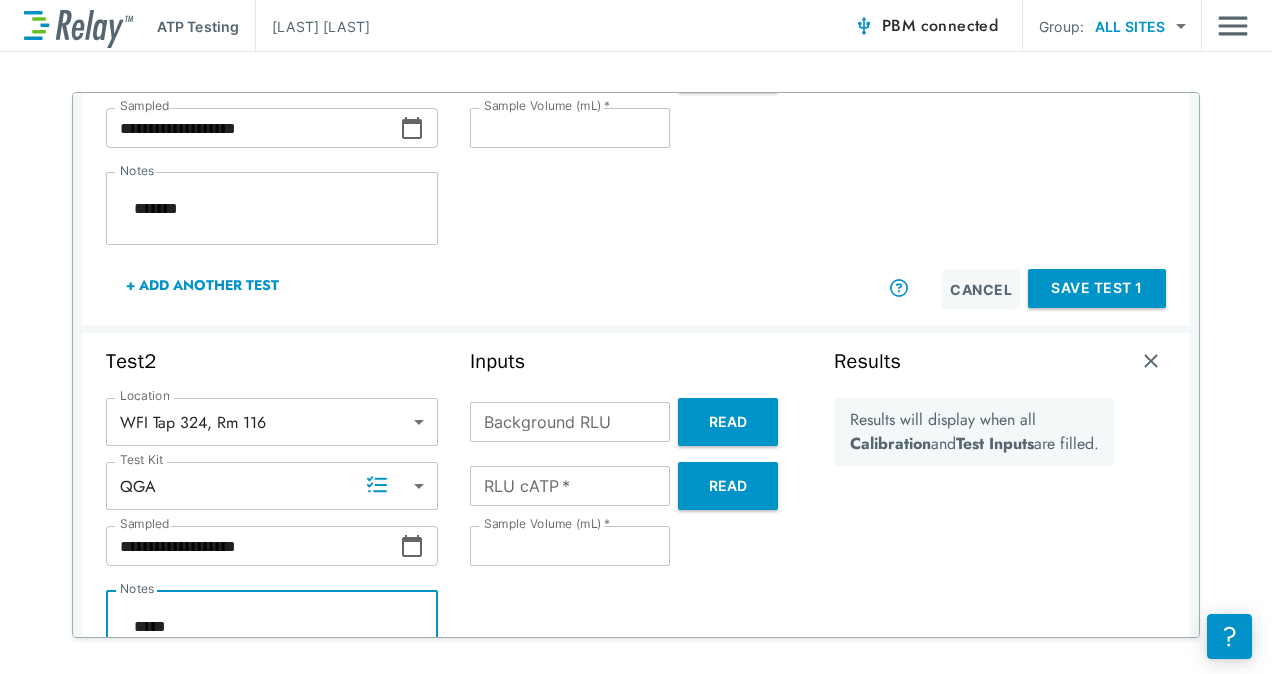 type on "*" 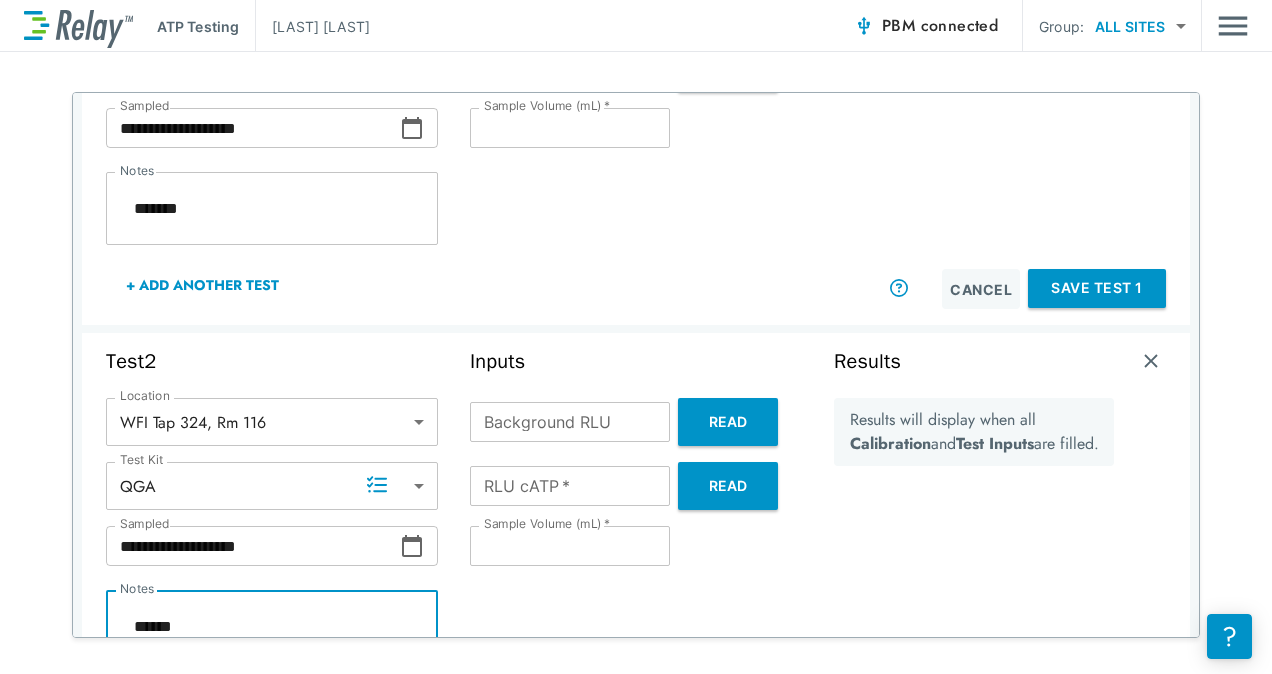 type on "*" 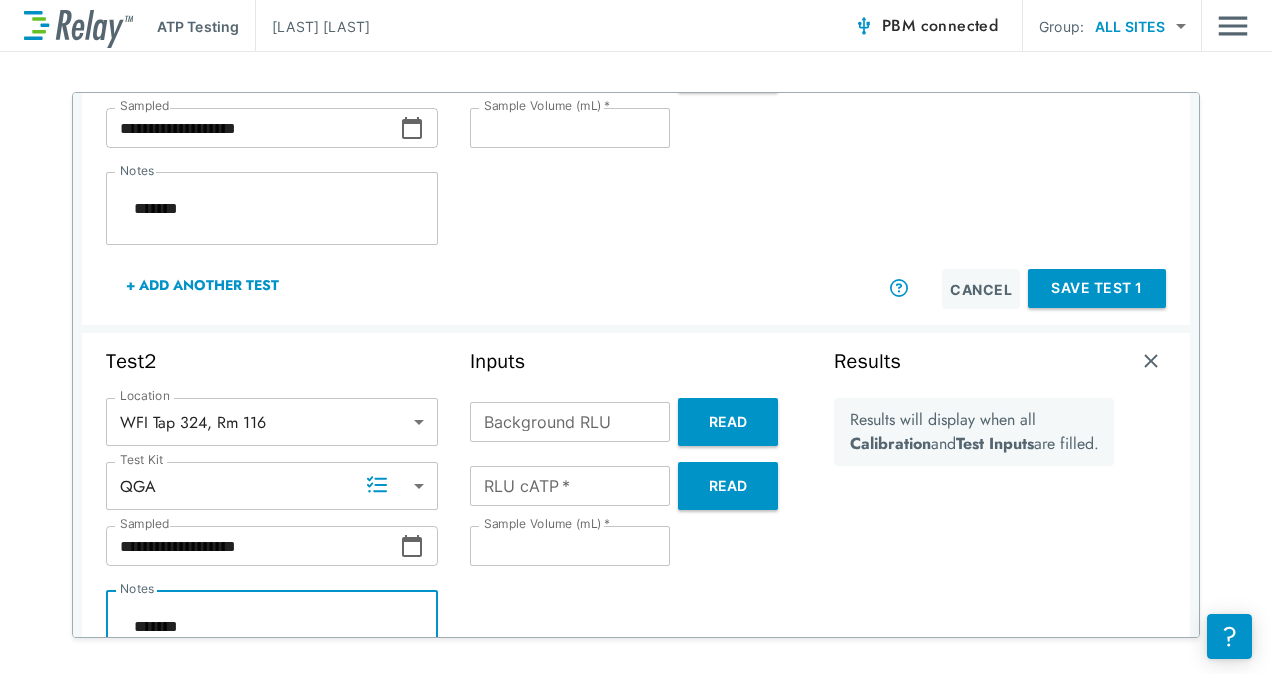 type on "*" 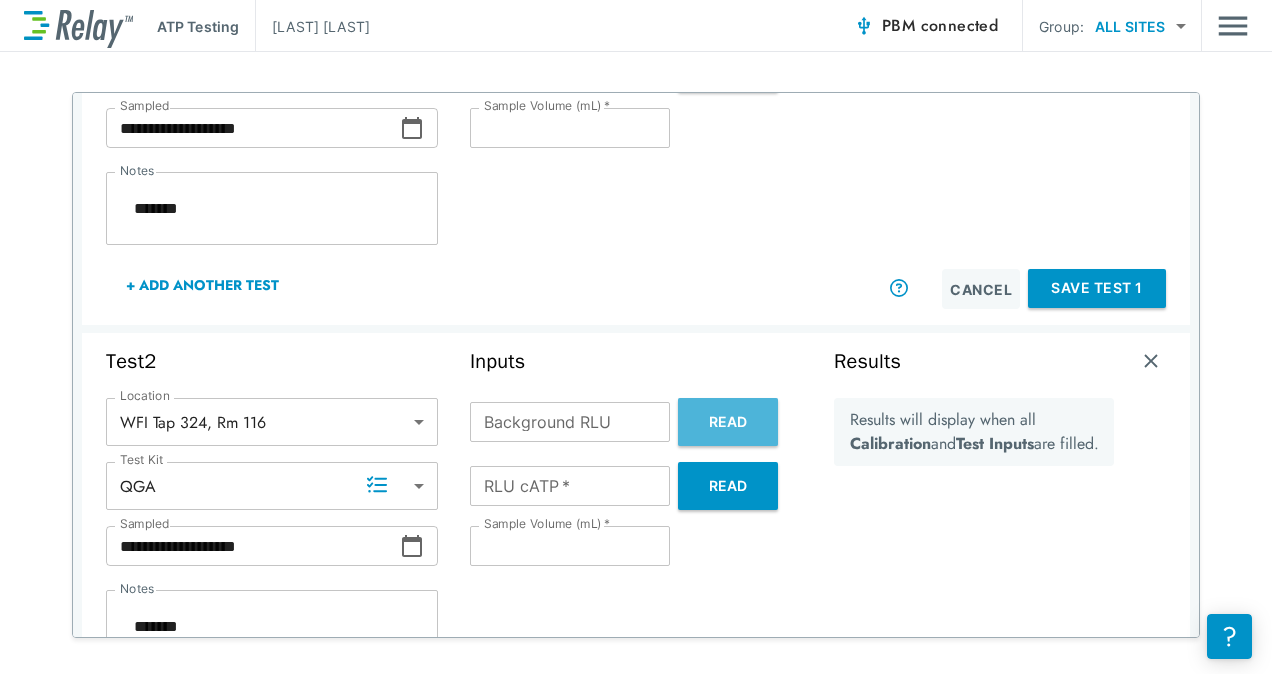 click on "Read" at bounding box center (728, 422) 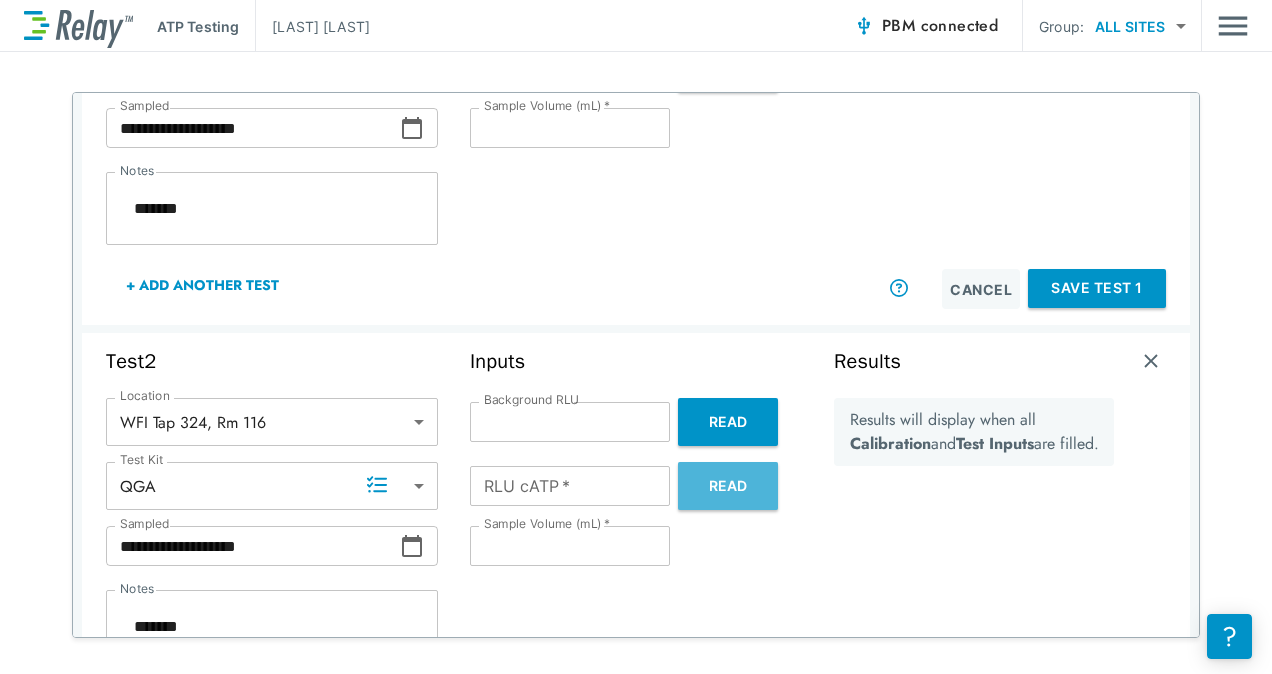 click on "Read" at bounding box center (728, 486) 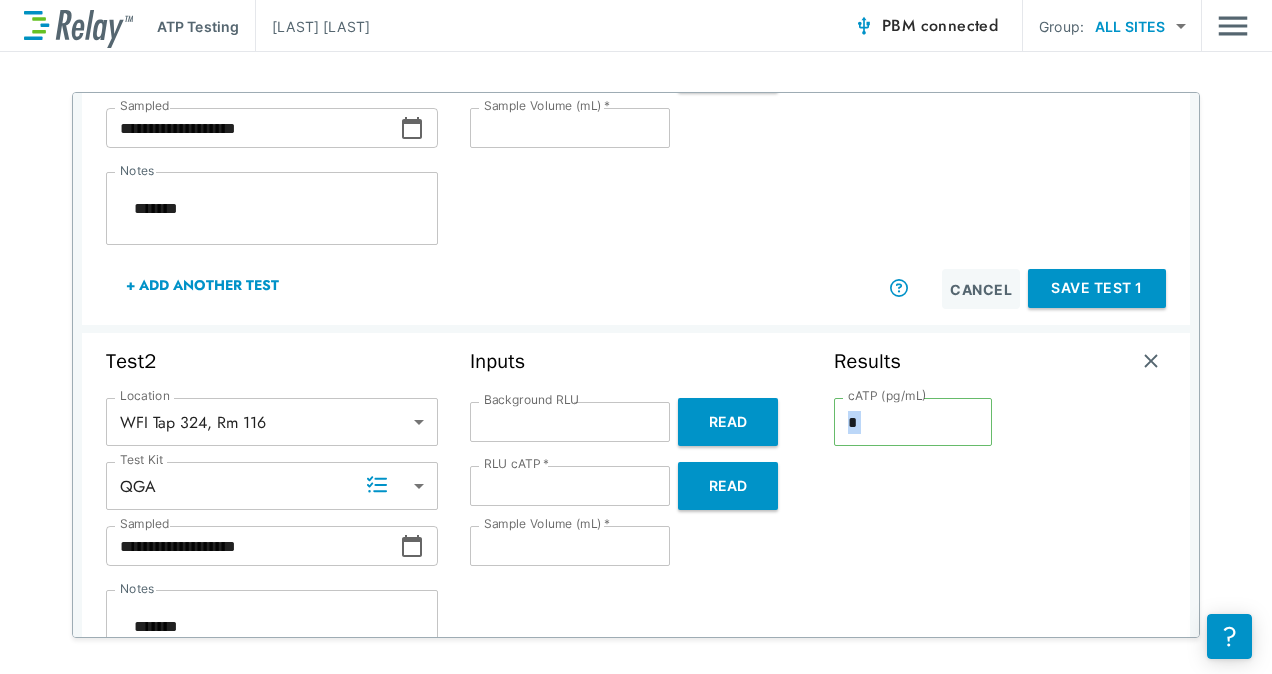 drag, startPoint x: 1014, startPoint y: 472, endPoint x: 1004, endPoint y: 372, distance: 100.49876 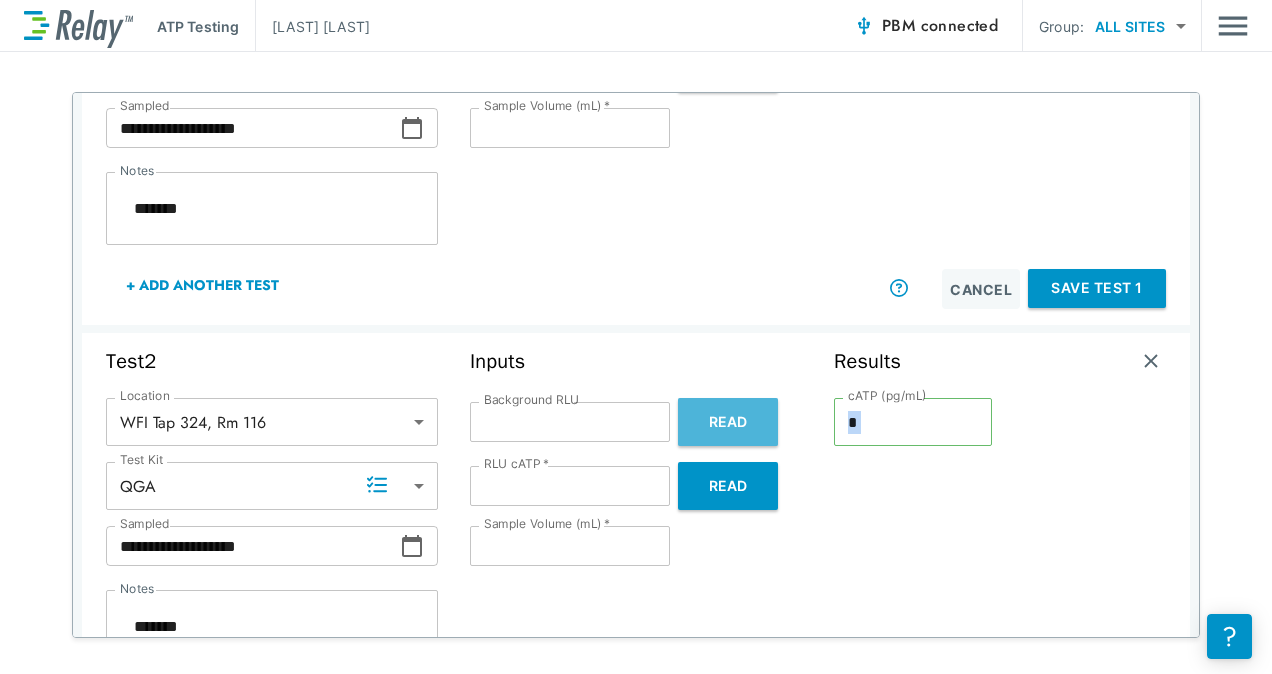 click on "Read" at bounding box center [728, 422] 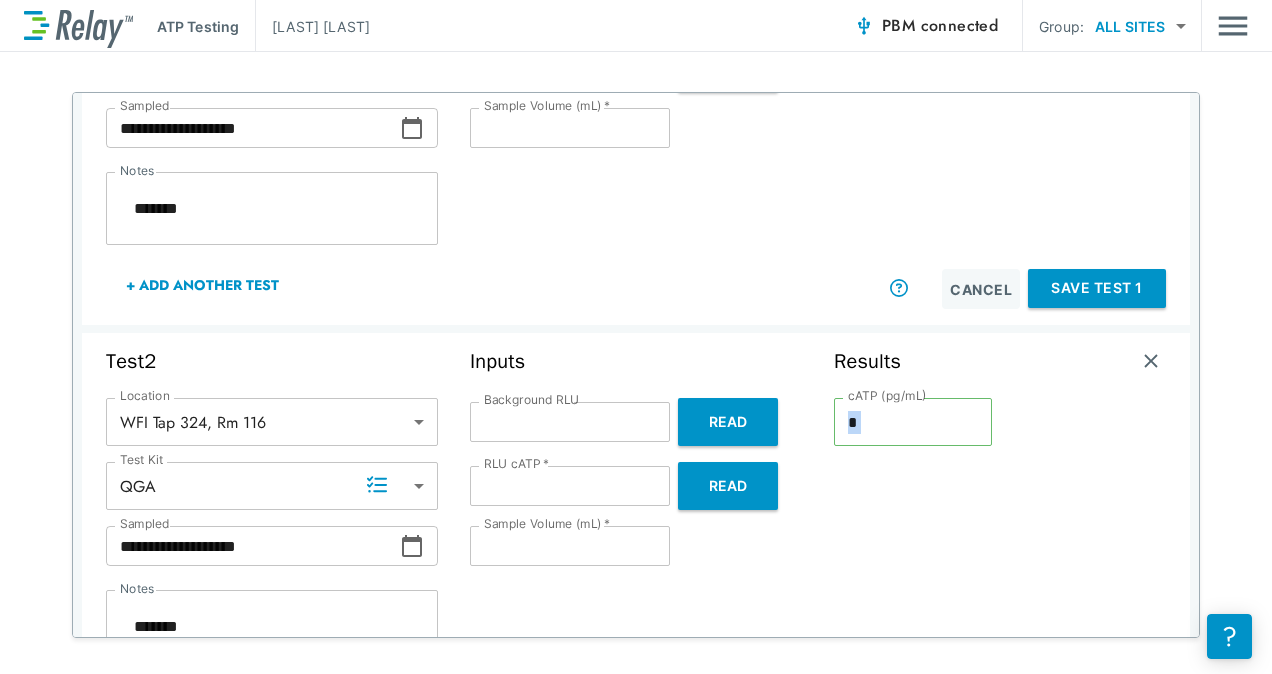 click on "Read" at bounding box center (728, 486) 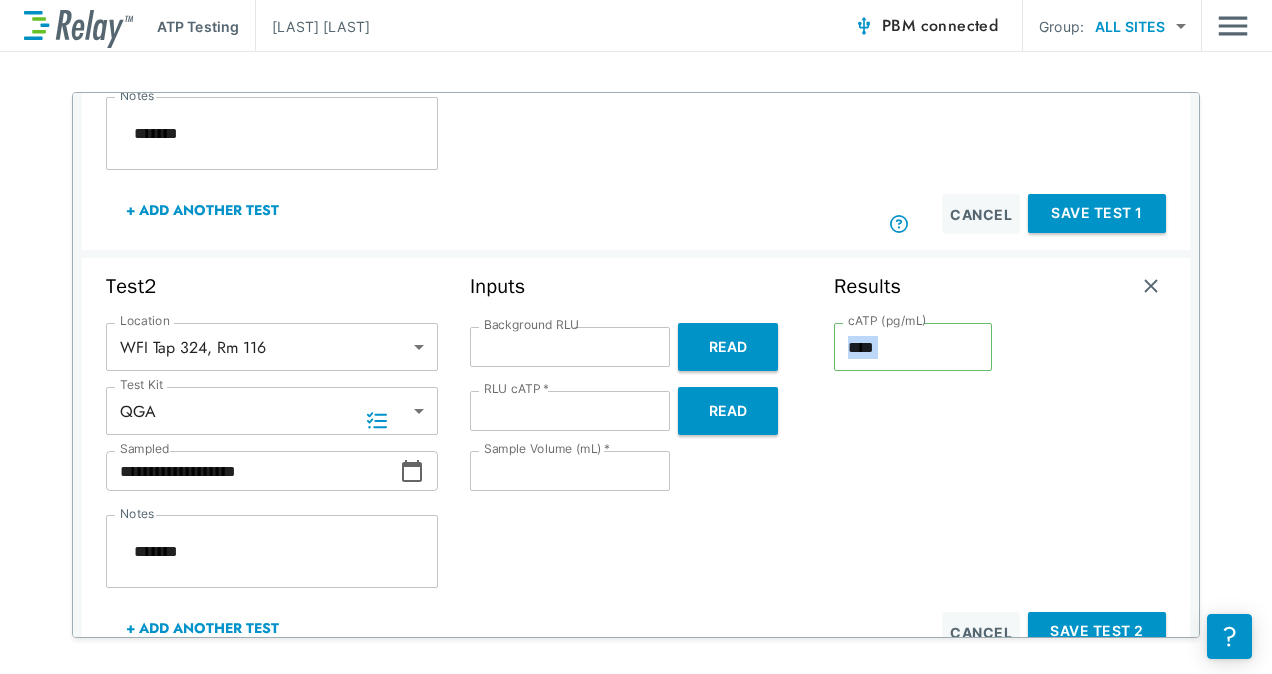 scroll, scrollTop: 448, scrollLeft: 0, axis: vertical 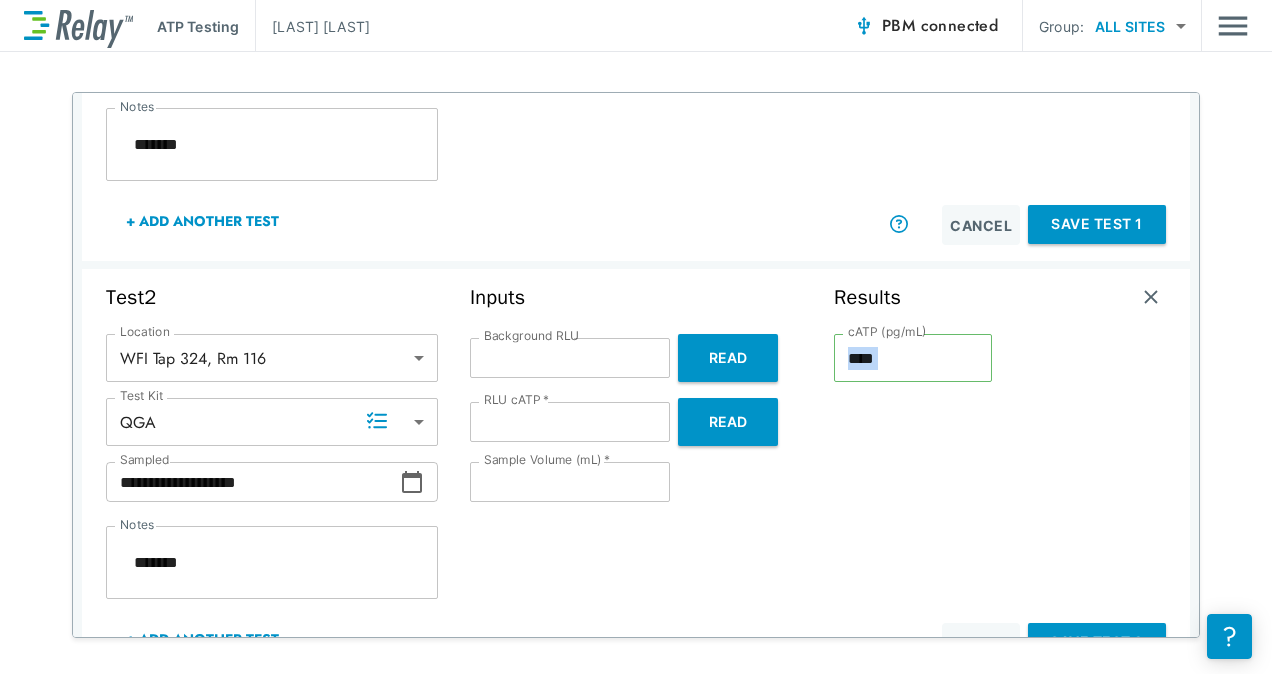 click on "Save Test 1" at bounding box center [1097, 224] 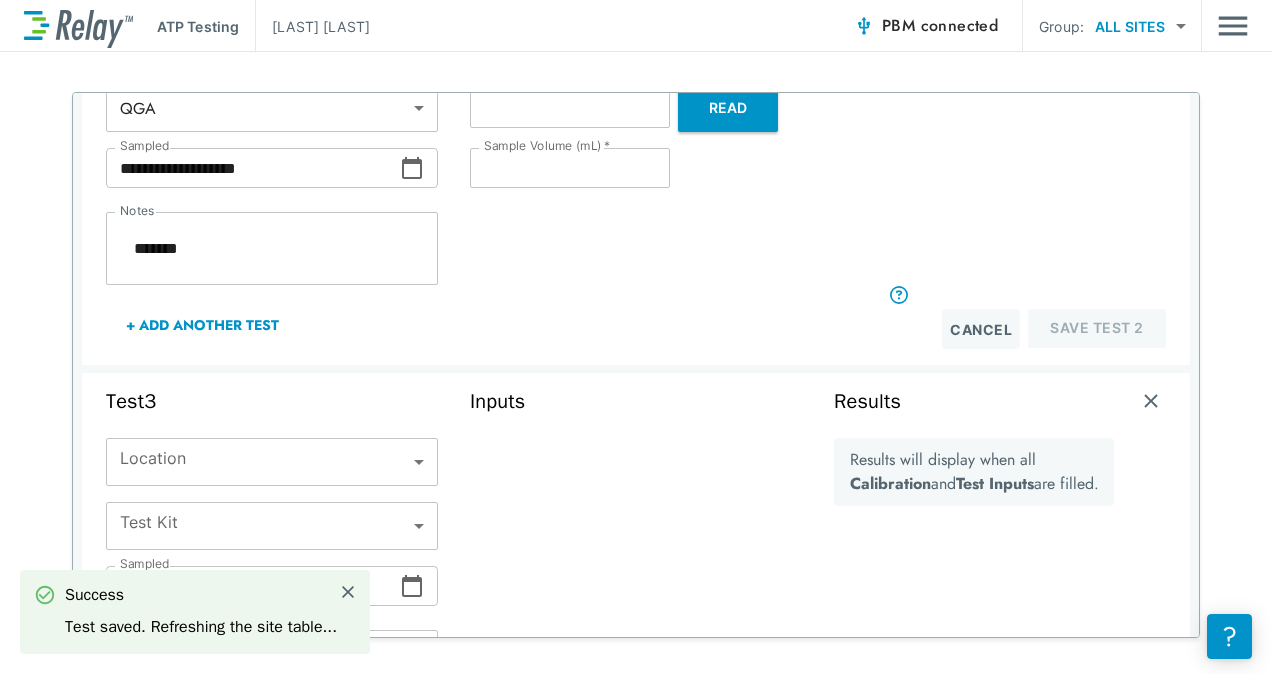 scroll, scrollTop: 795, scrollLeft: 0, axis: vertical 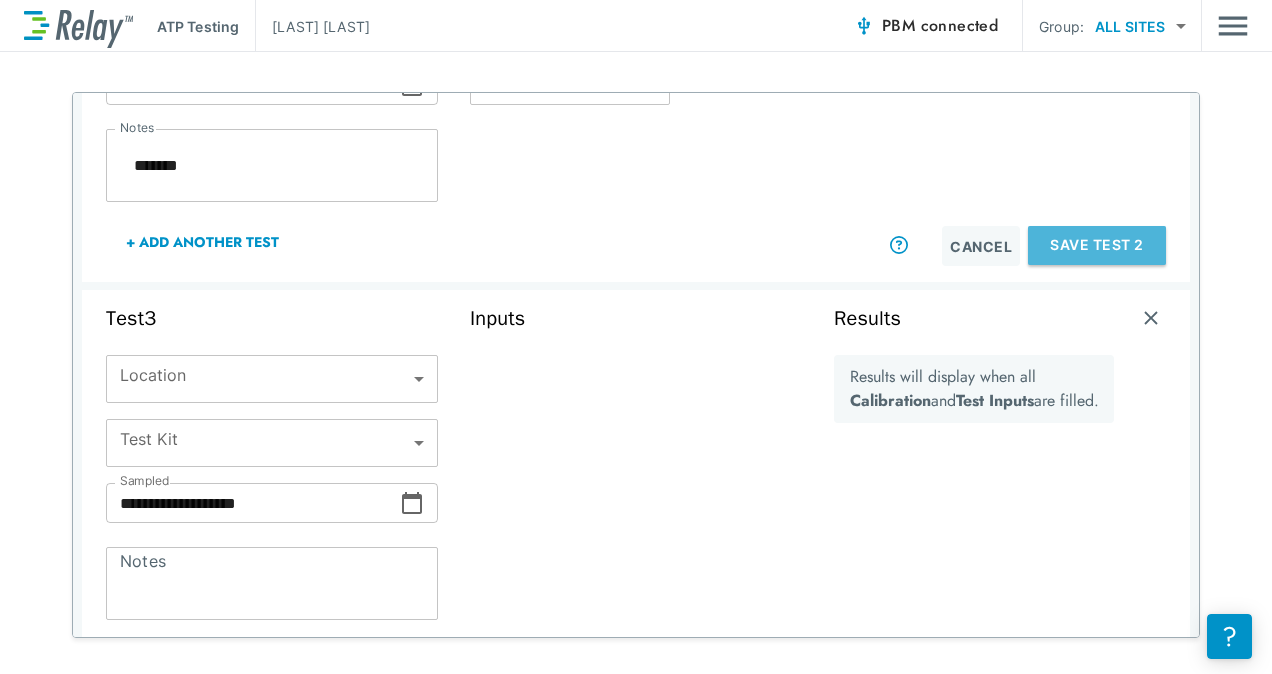 click on "Save Test 2" at bounding box center (1097, 245) 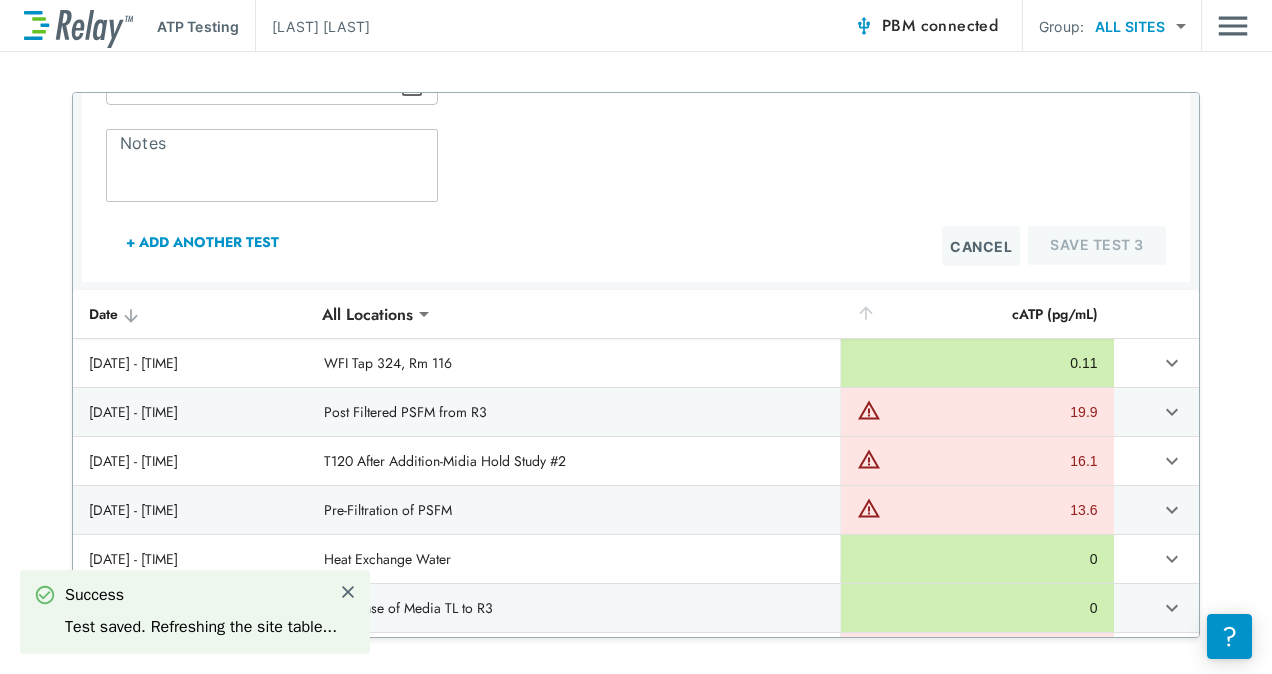 scroll, scrollTop: 9, scrollLeft: 0, axis: vertical 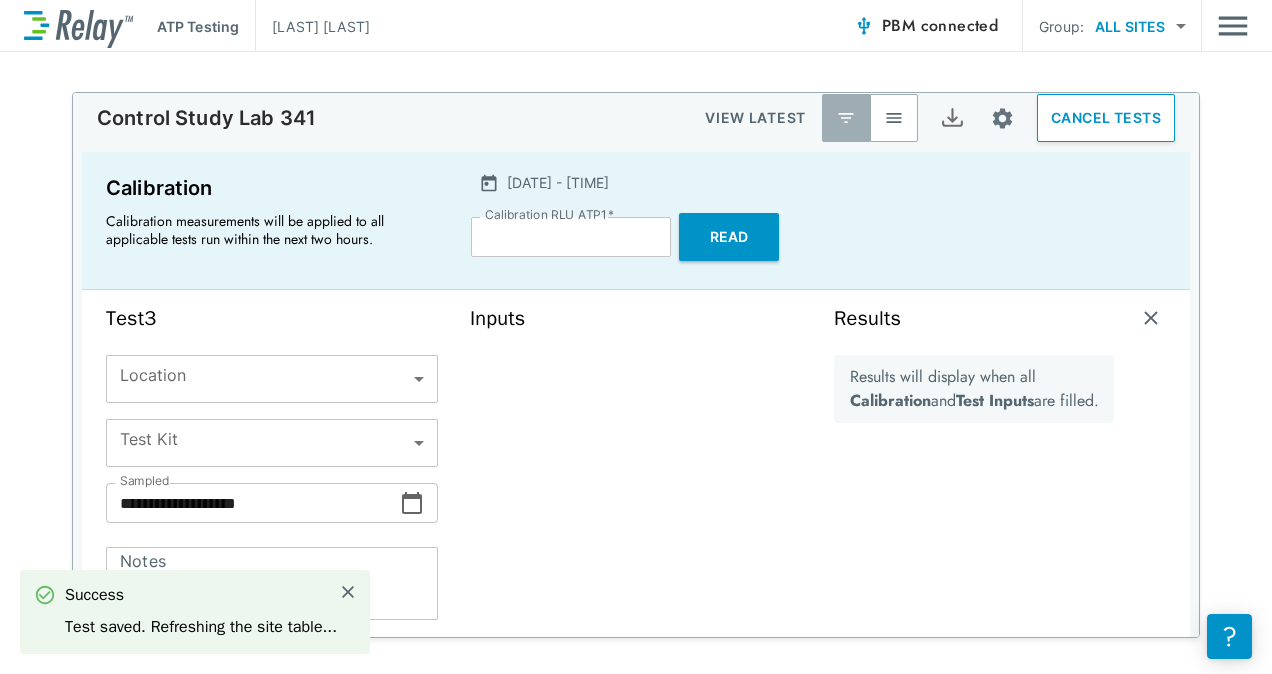 click on "**********" at bounding box center [636, 337] 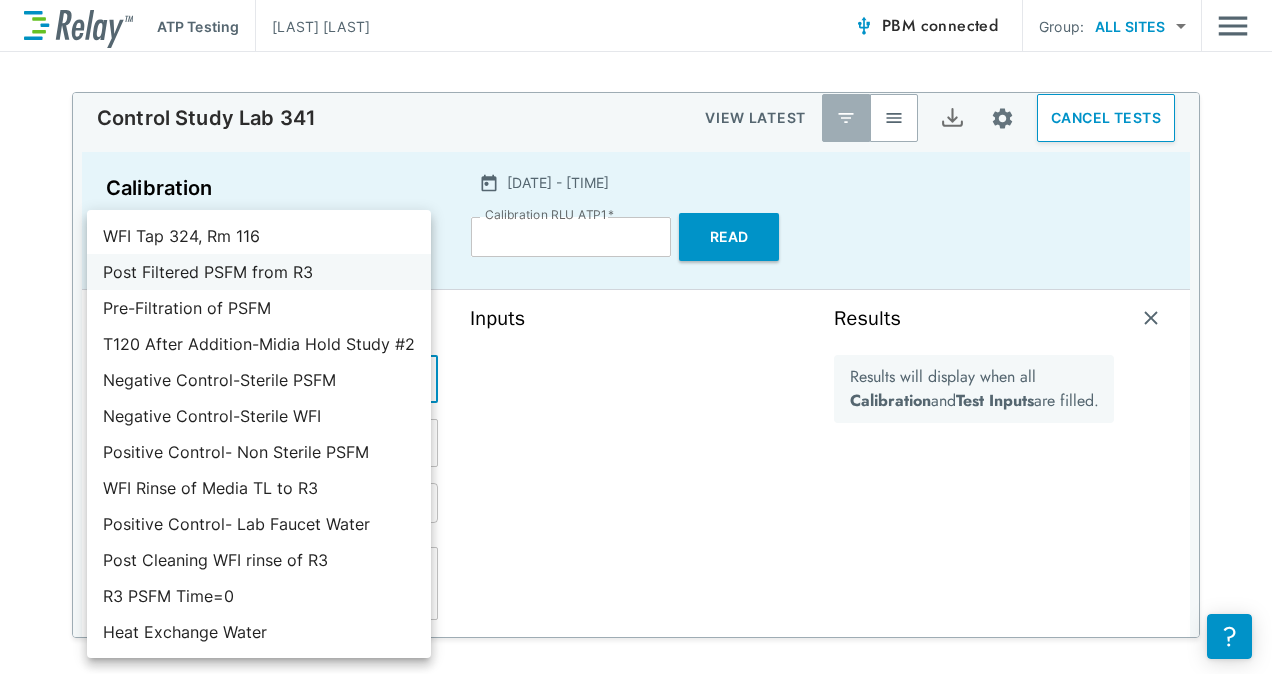 click on "Post Filtered PSFM from R3" at bounding box center (259, 272) 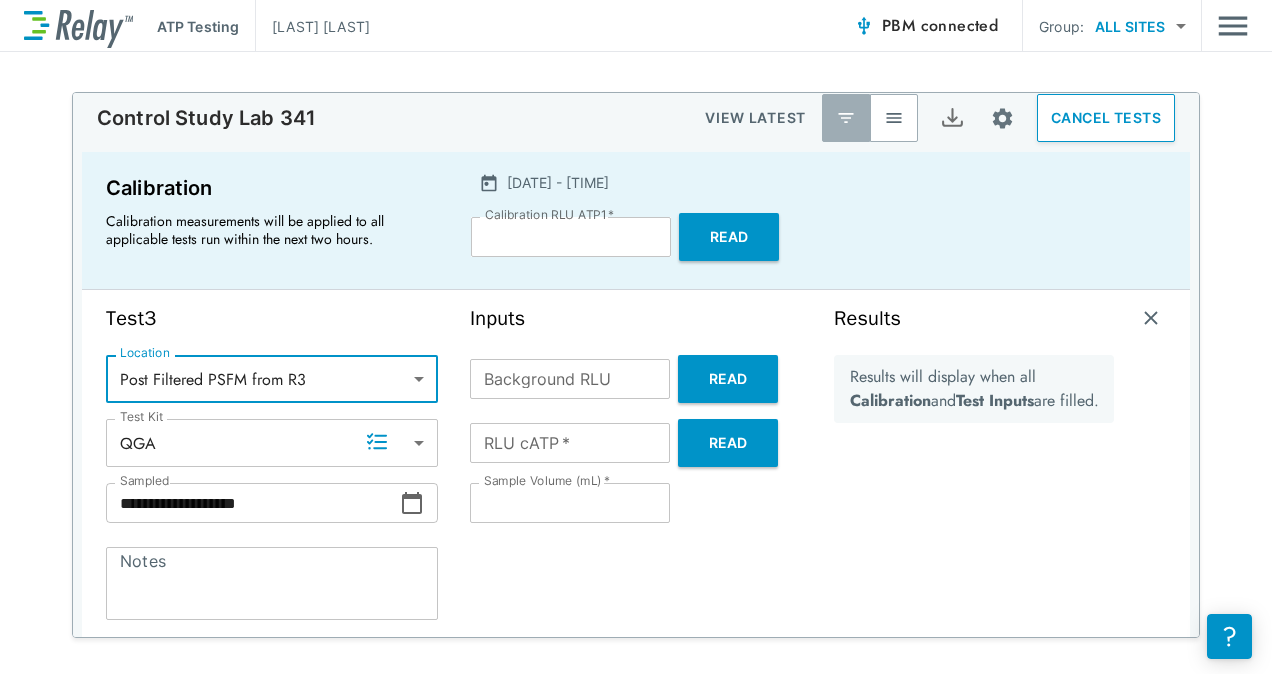 click on "* Notes" at bounding box center [272, 583] 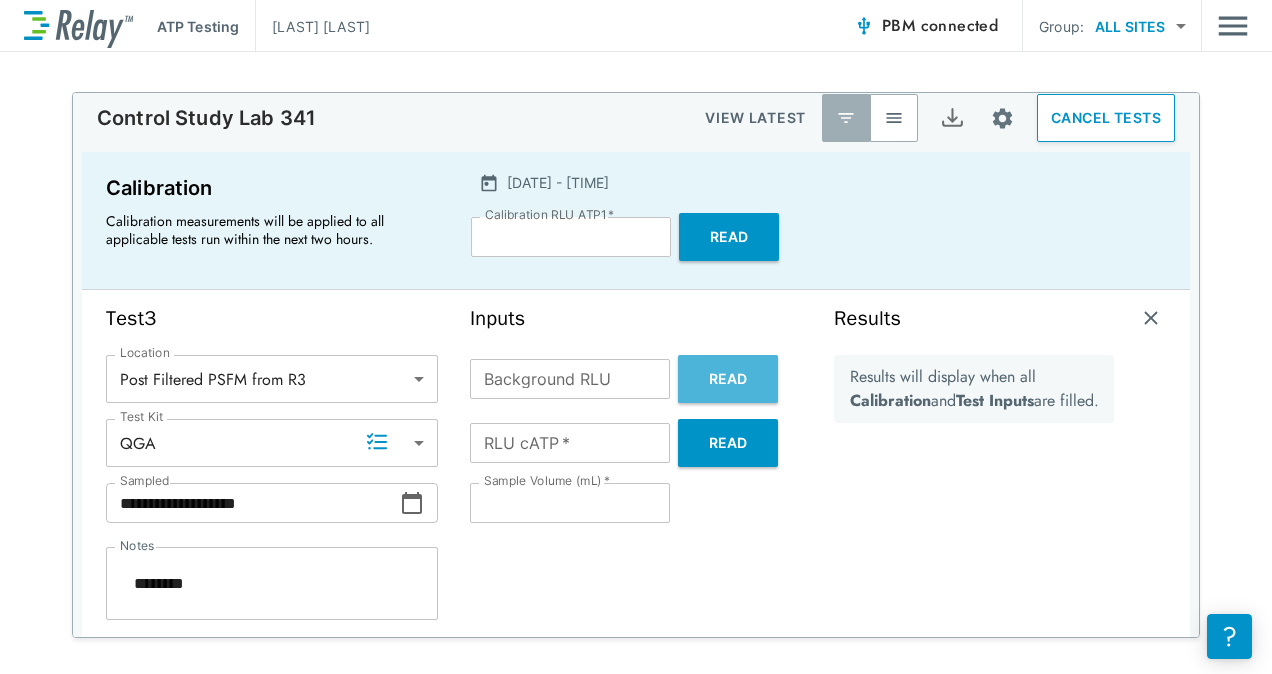 click on "Read" at bounding box center [728, 379] 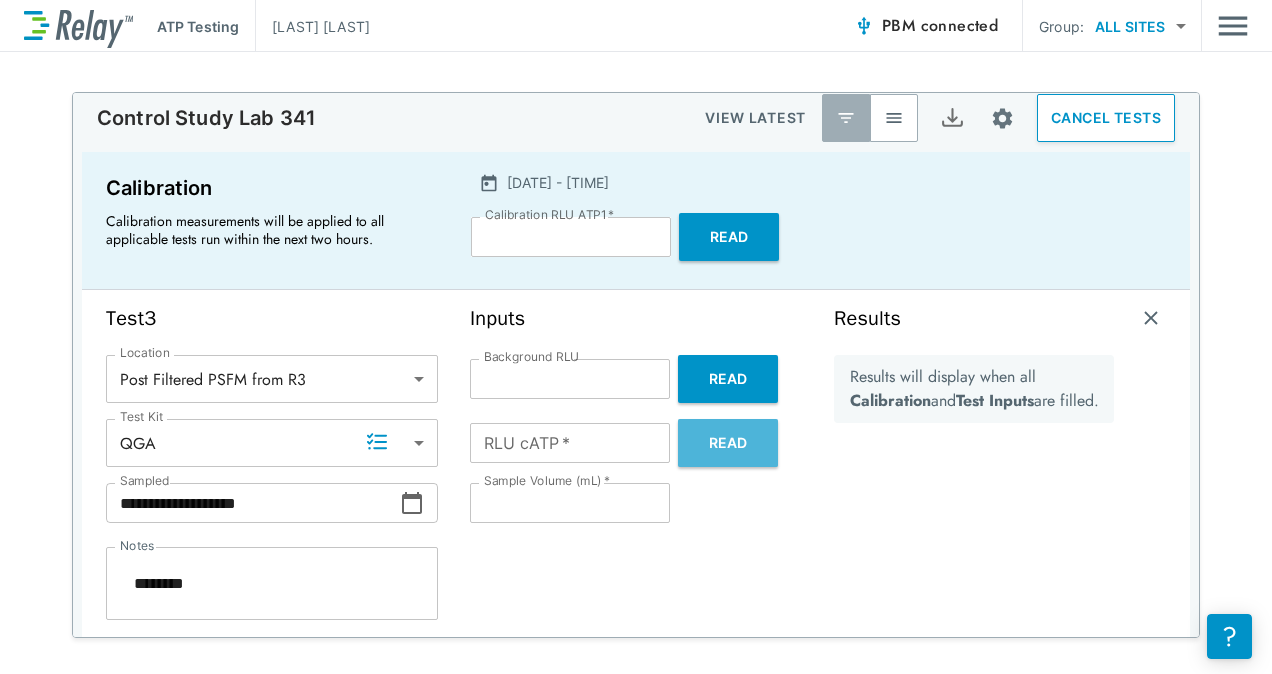click on "Read" at bounding box center [728, 443] 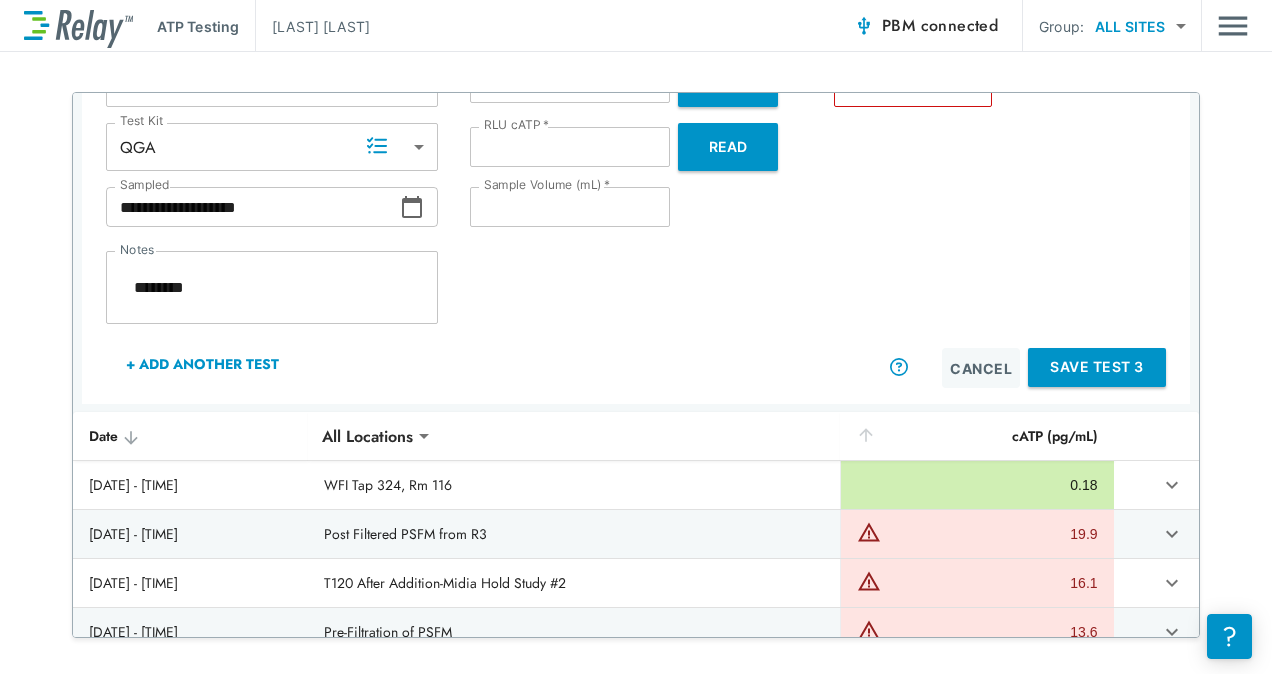 scroll, scrollTop: 310, scrollLeft: 0, axis: vertical 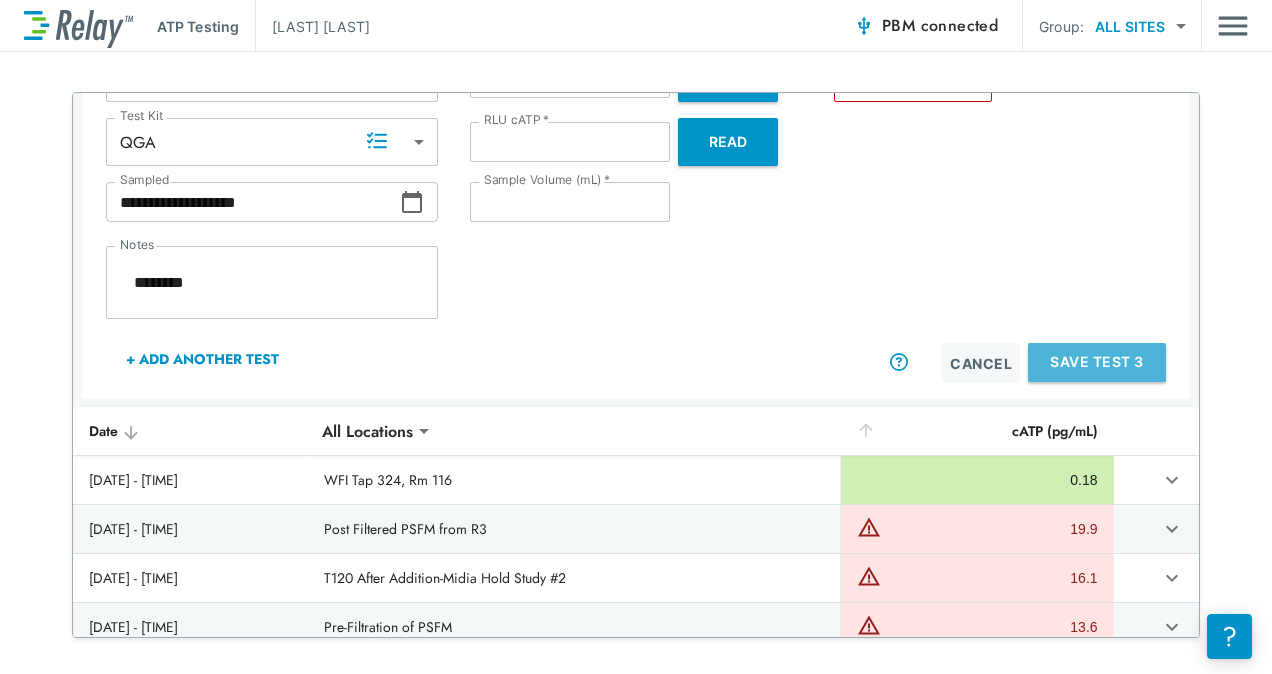 click on "Save Test 3" at bounding box center (1097, 362) 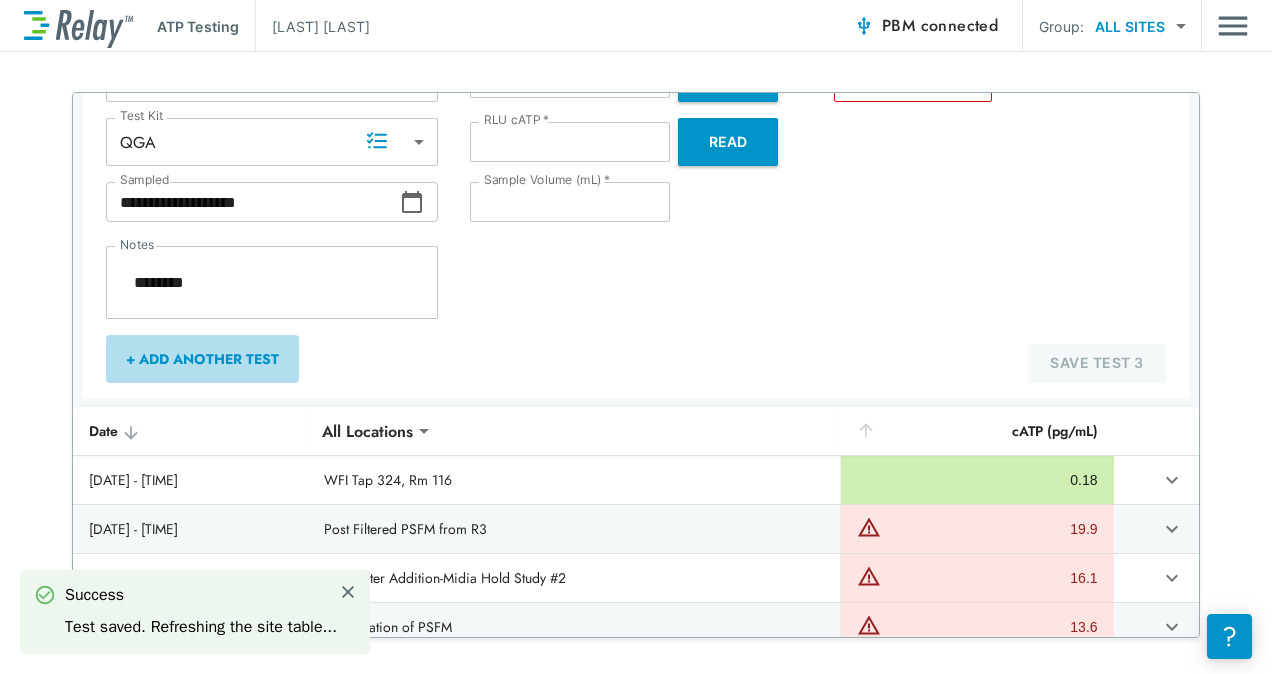 click on "+ Add Another Test" at bounding box center (202, 359) 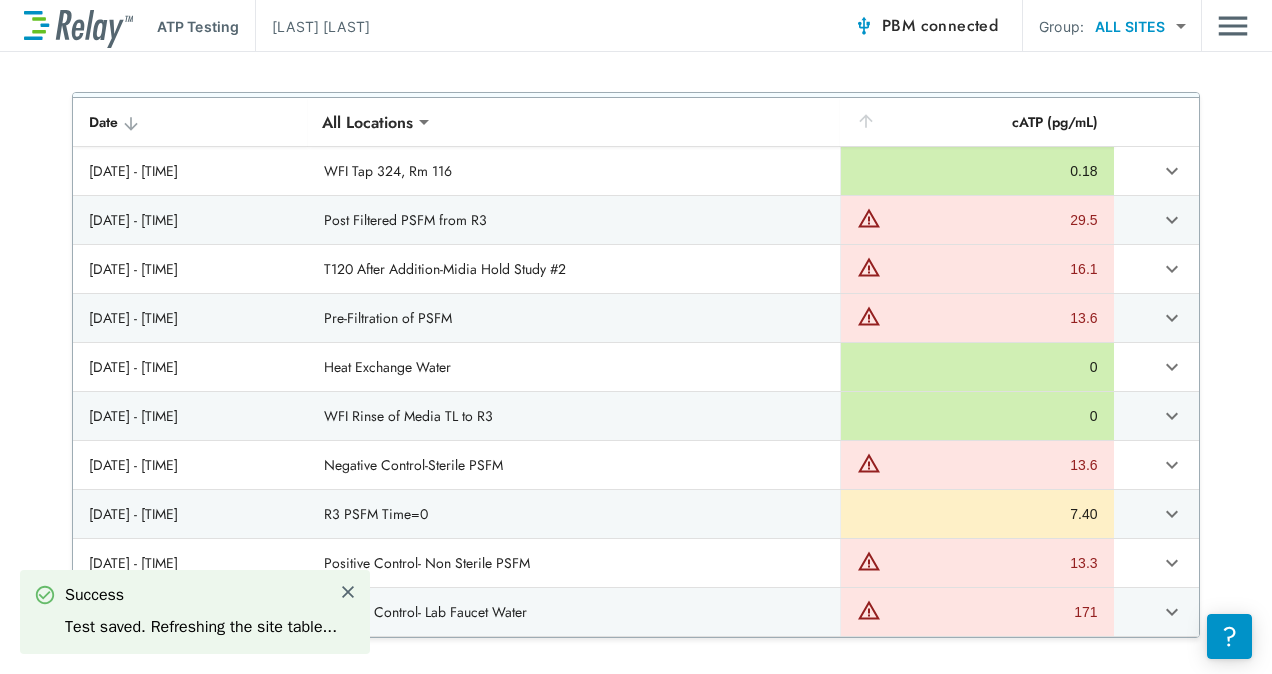 scroll, scrollTop: 0, scrollLeft: 0, axis: both 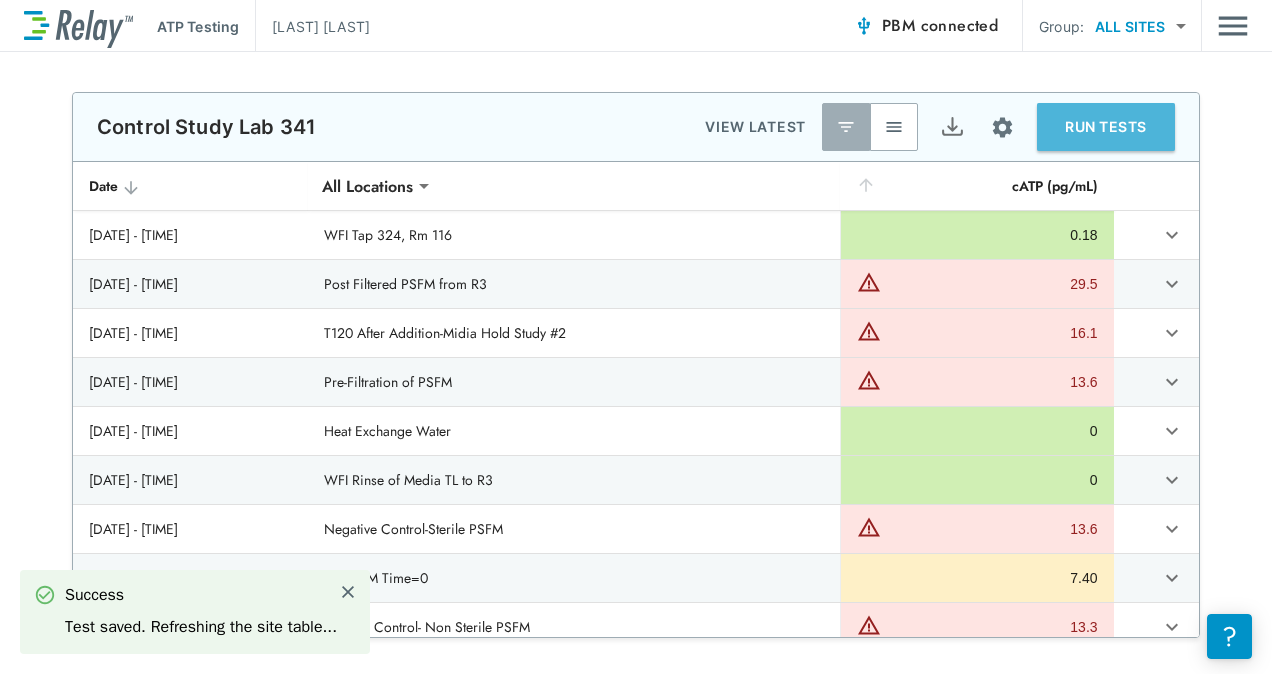 click on "RUN TESTS" at bounding box center (1106, 127) 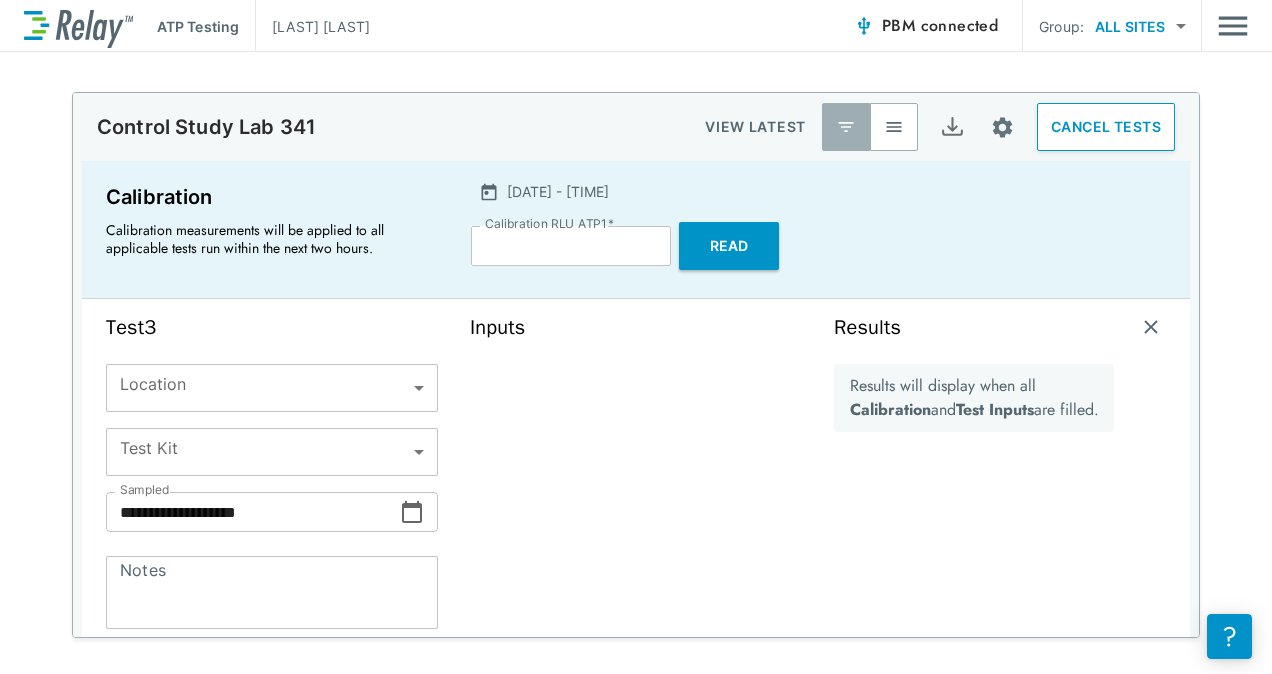 click on "**********" at bounding box center [636, 337] 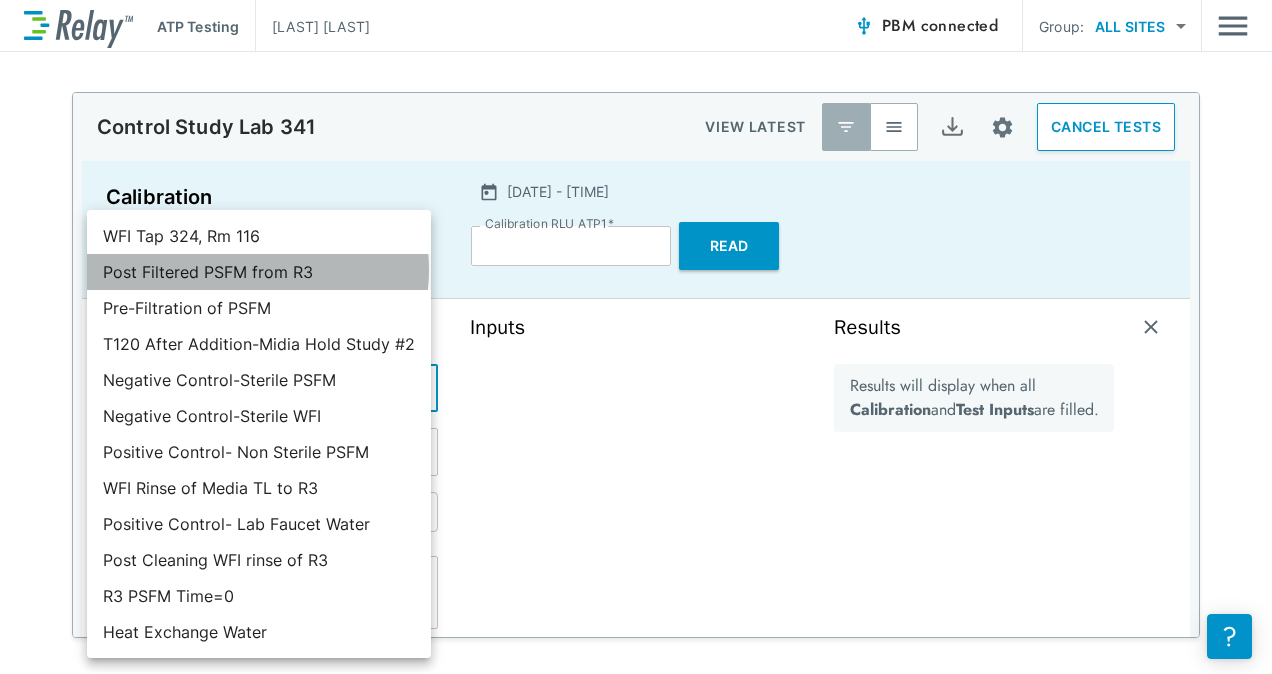 click on "Post Filtered PSFM from R3" at bounding box center (259, 272) 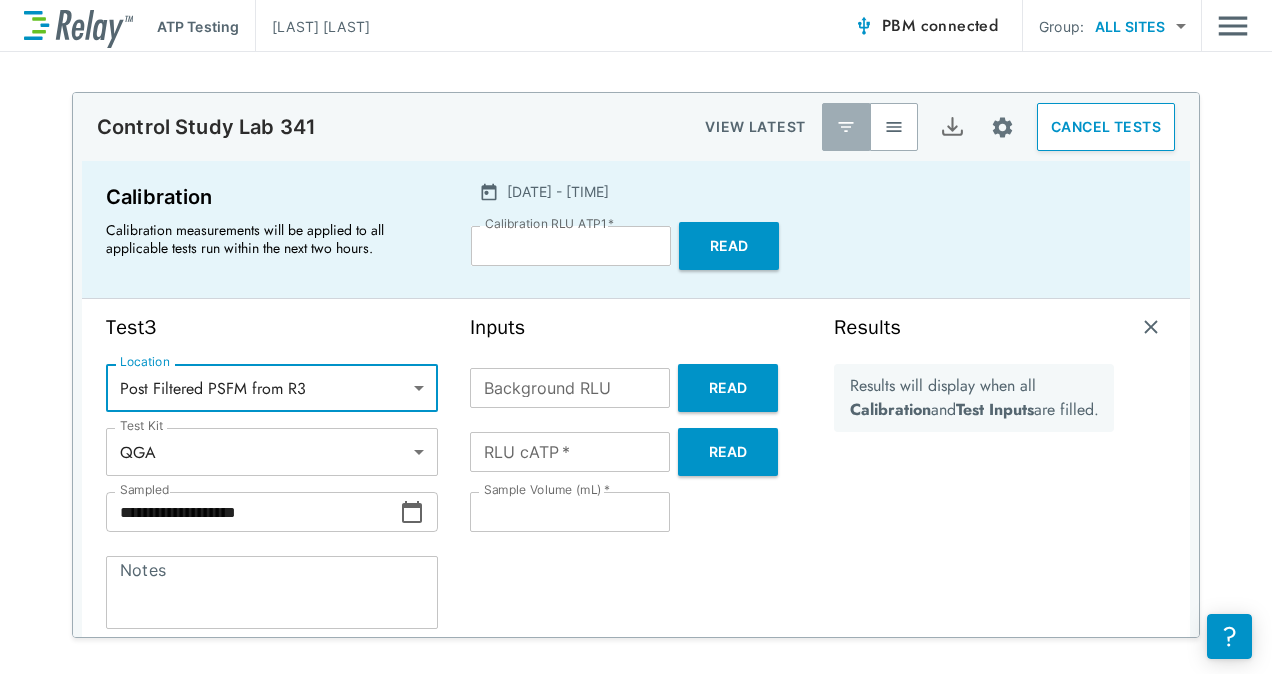 click on "Notes" at bounding box center [272, 593] 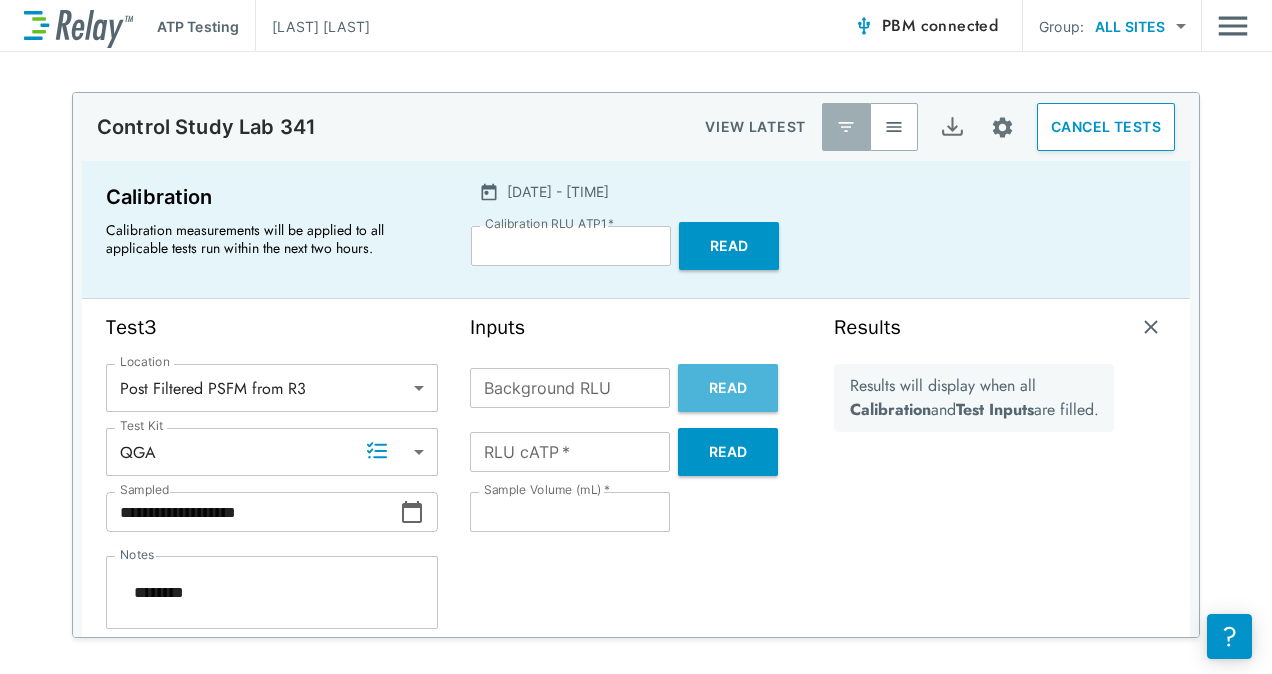 click on "Read" at bounding box center [728, 388] 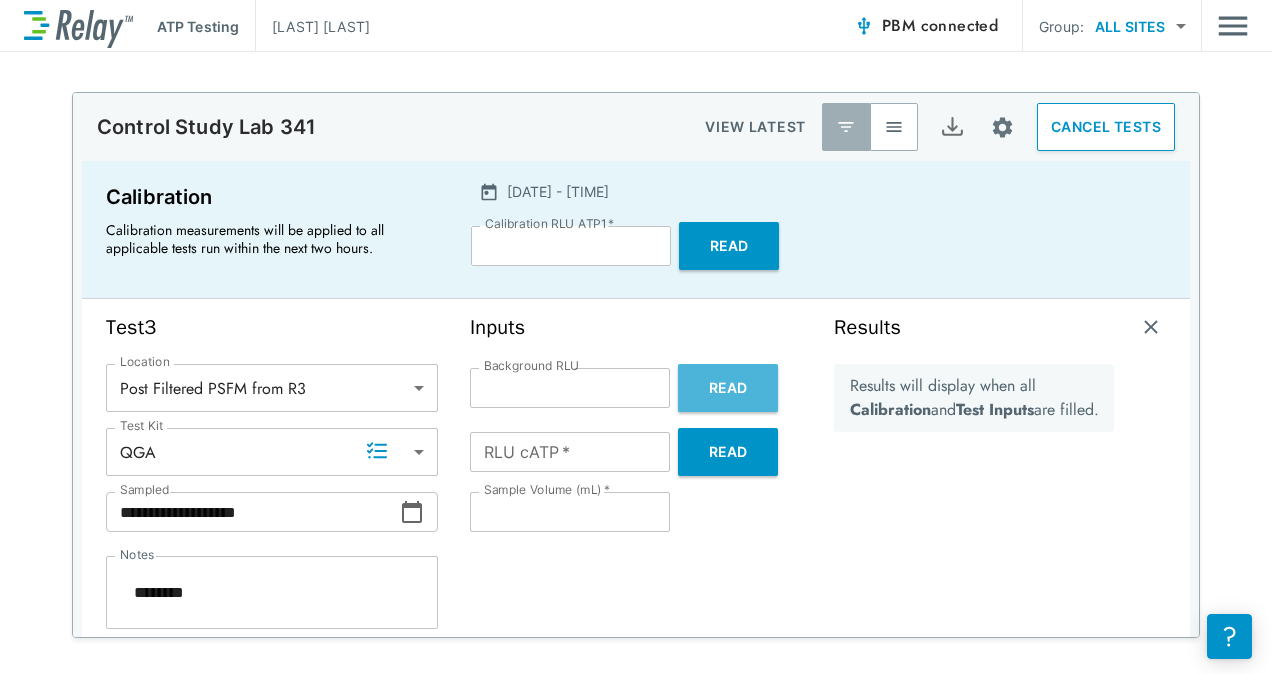 click on "Read" at bounding box center (728, 388) 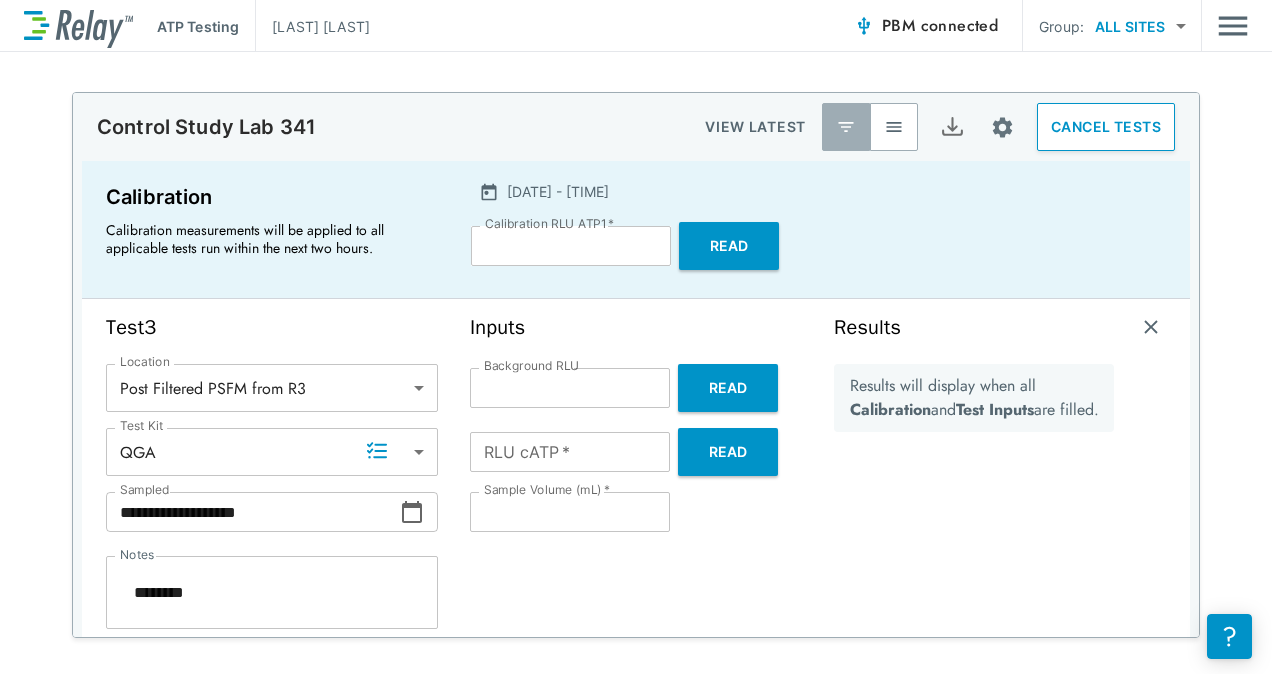 click on "Read" at bounding box center (728, 388) 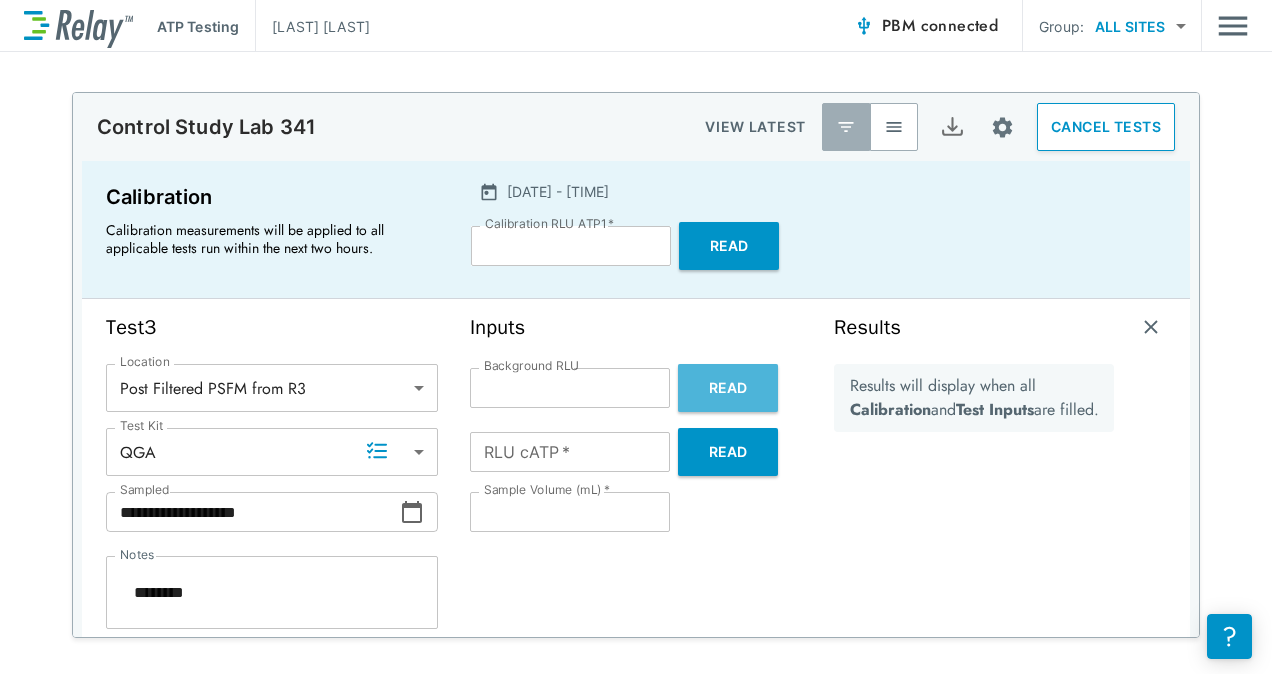 click on "Read" at bounding box center [728, 388] 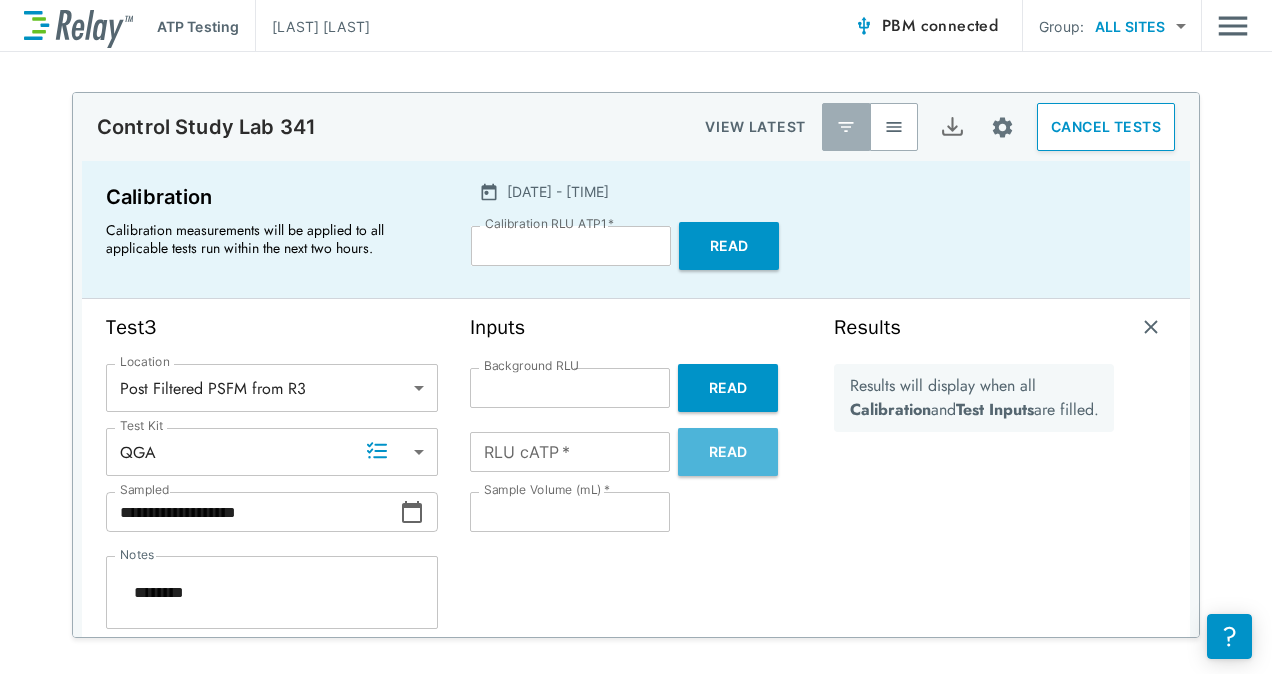 click on "Read" at bounding box center (728, 452) 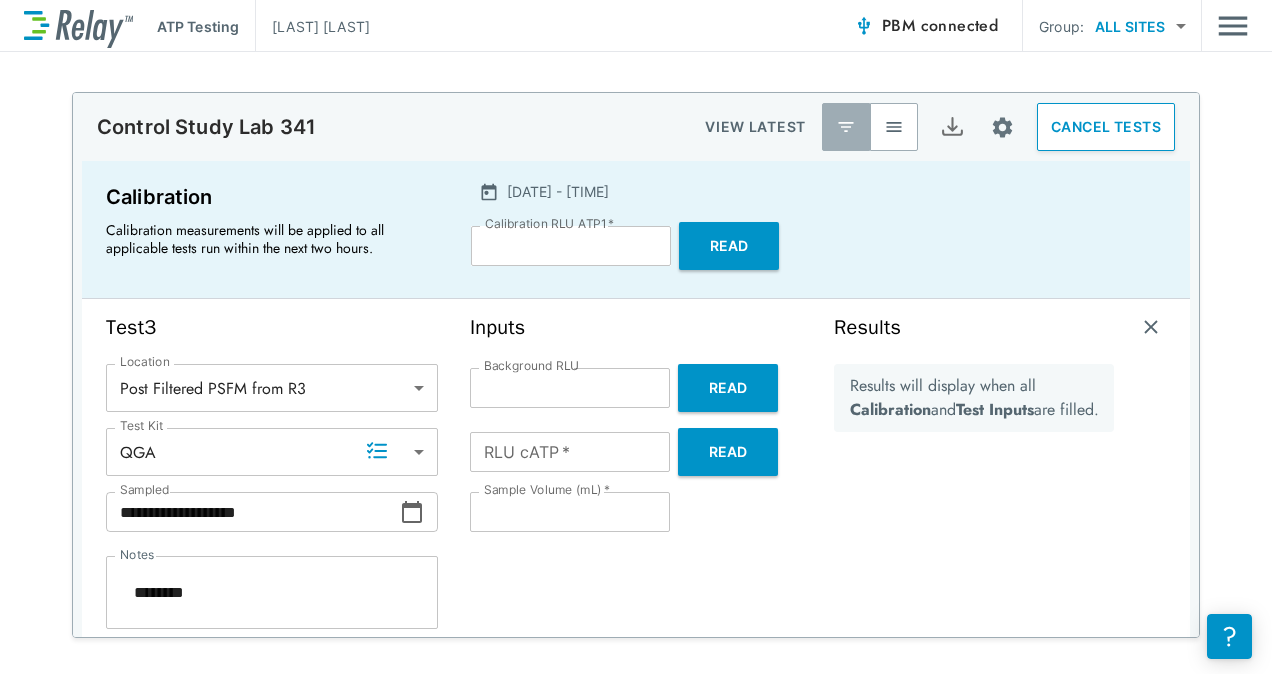click on "Read" at bounding box center [728, 452] 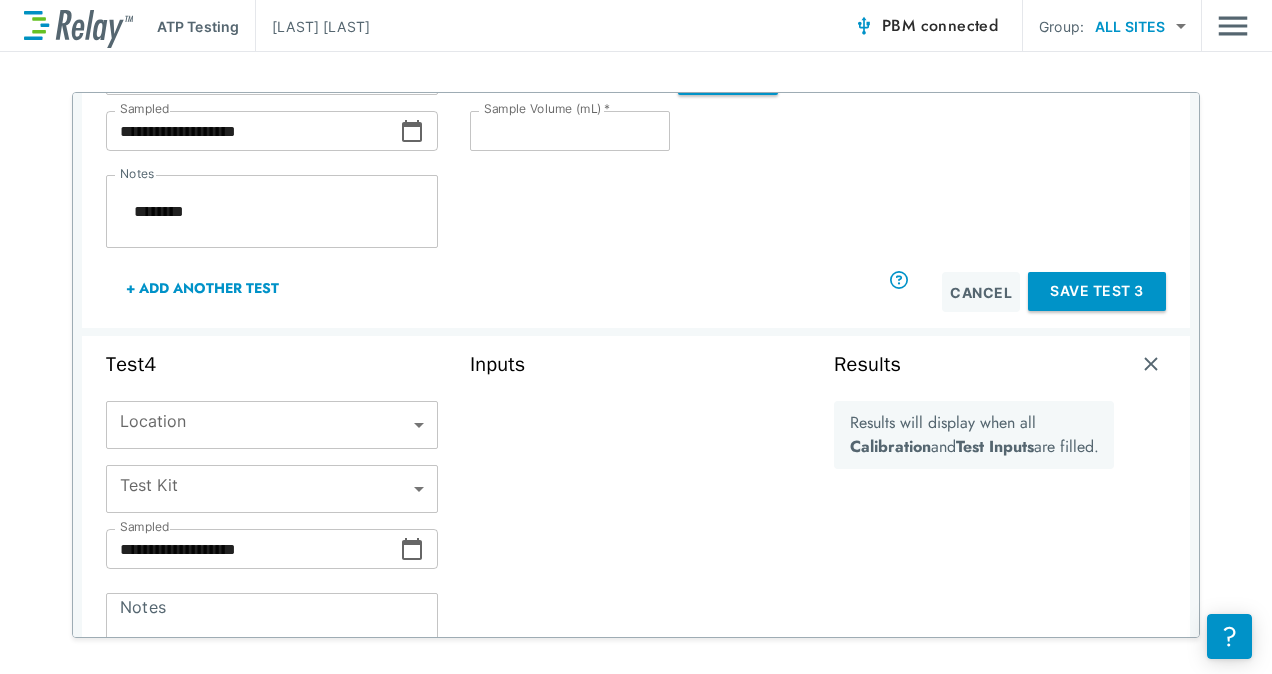scroll, scrollTop: 392, scrollLeft: 0, axis: vertical 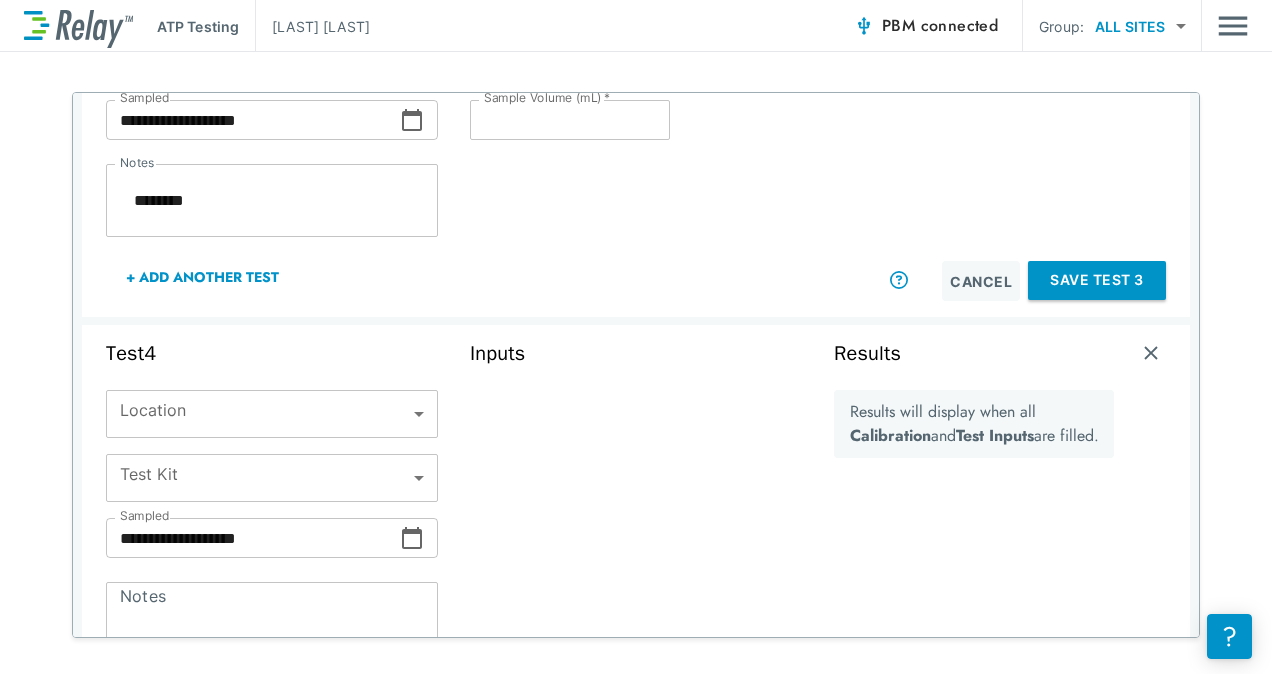 click on "Save Test 3" at bounding box center (1097, 280) 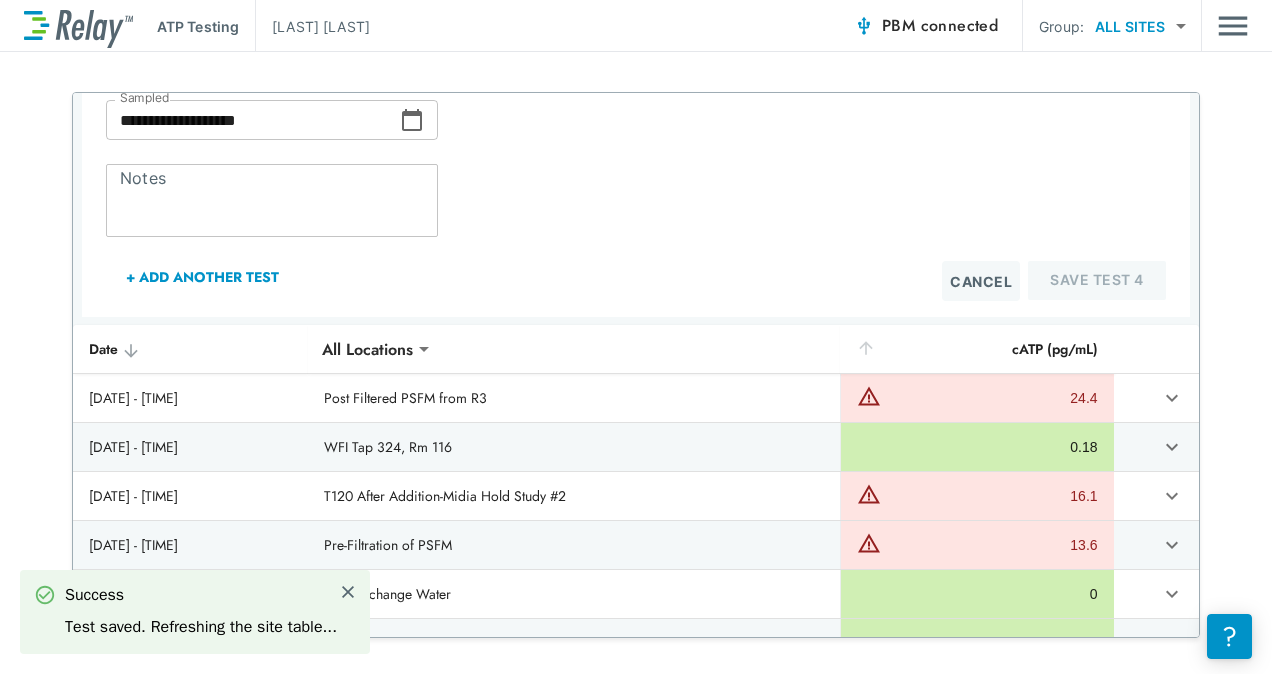 scroll, scrollTop: 0, scrollLeft: 0, axis: both 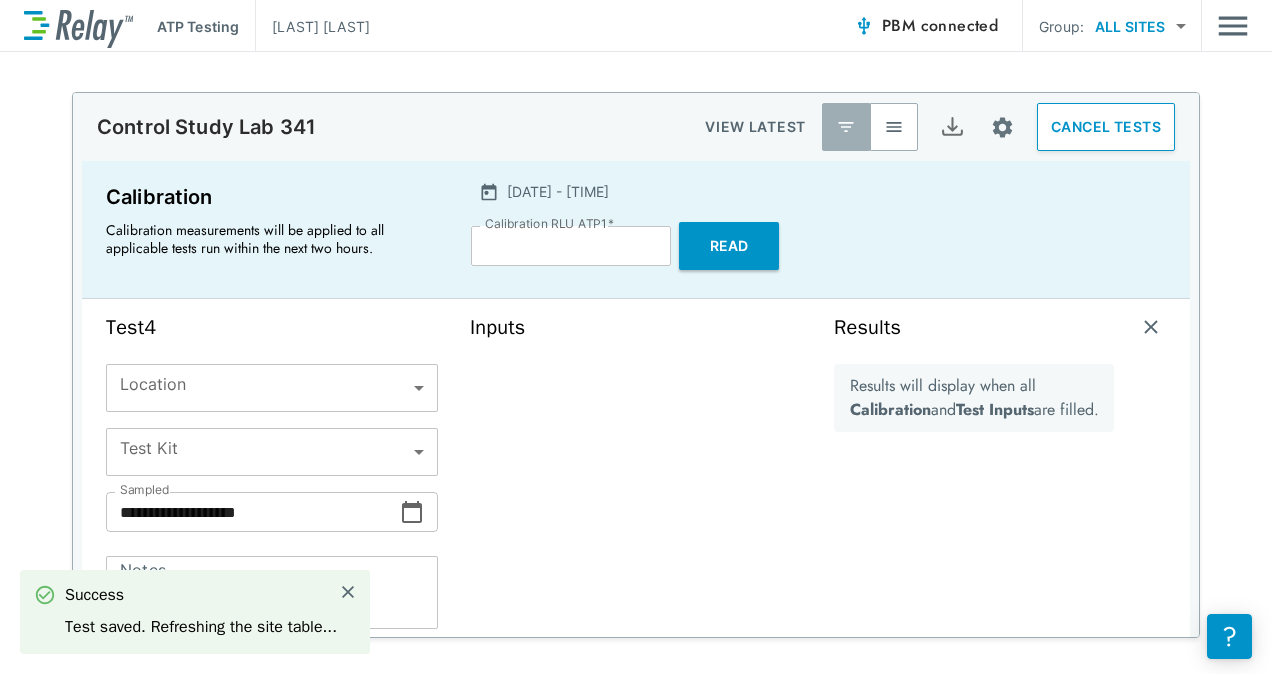 click at bounding box center [894, 127] 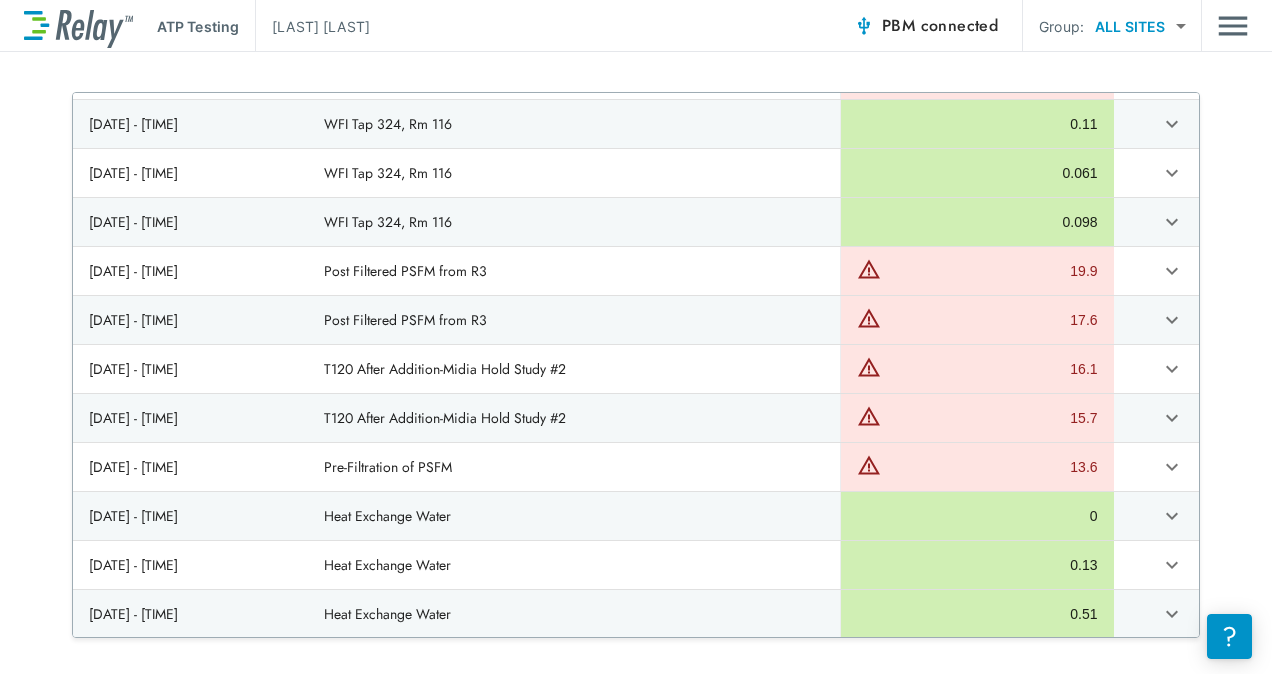 scroll, scrollTop: 832, scrollLeft: 0, axis: vertical 